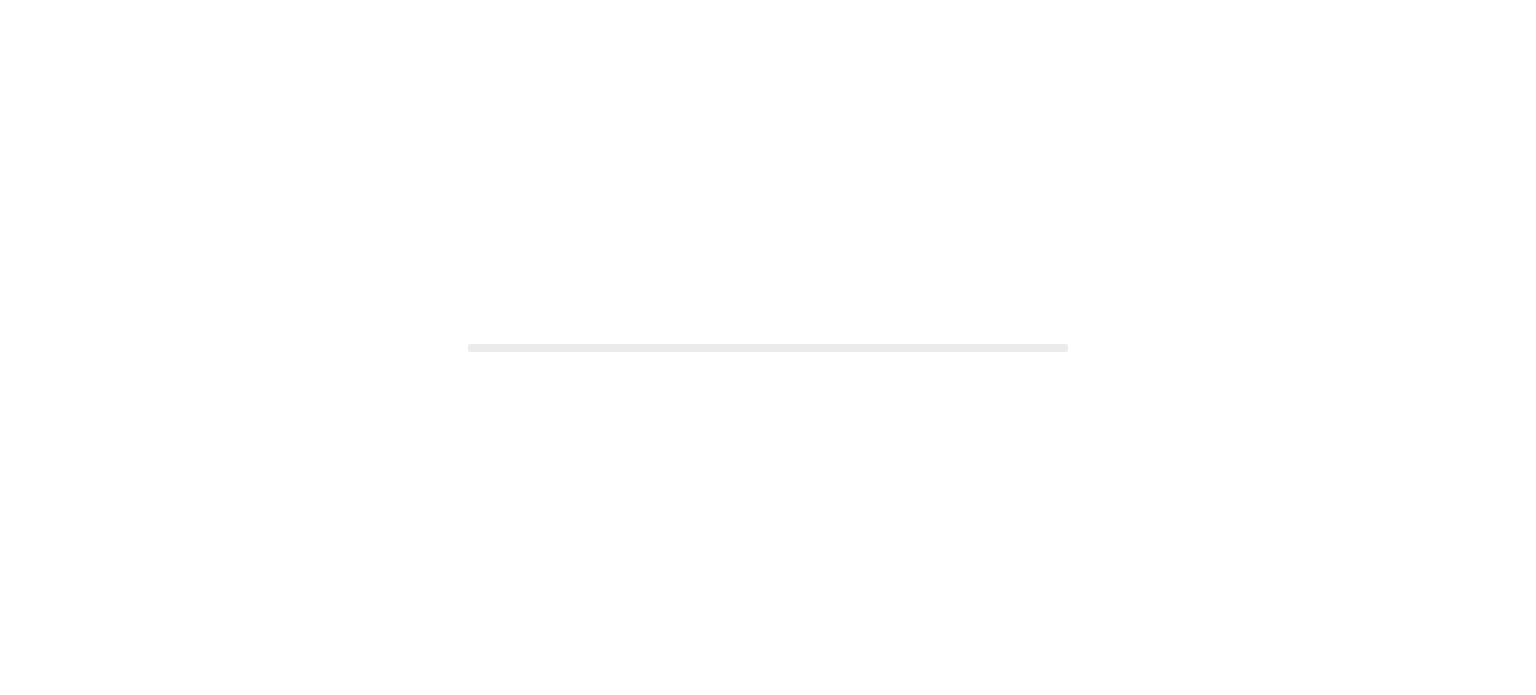 scroll, scrollTop: 0, scrollLeft: 0, axis: both 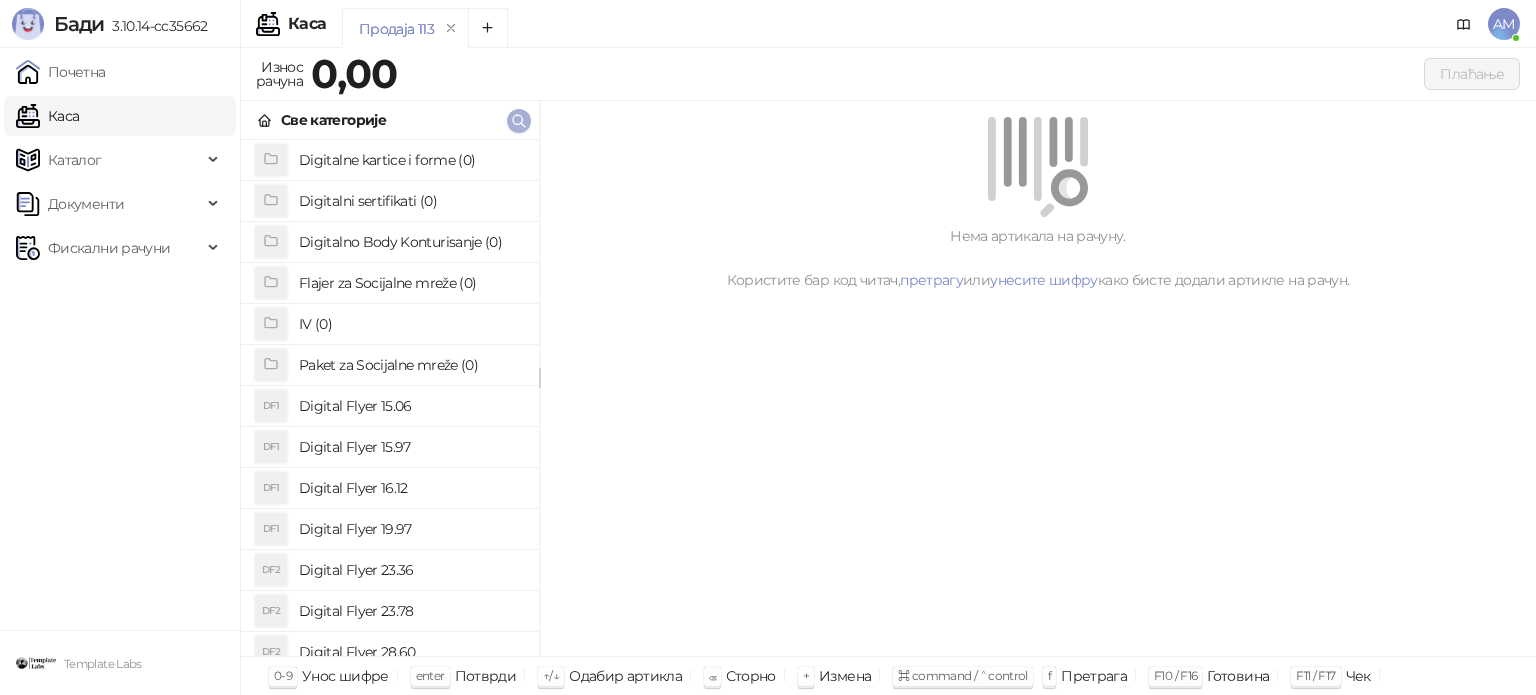 click 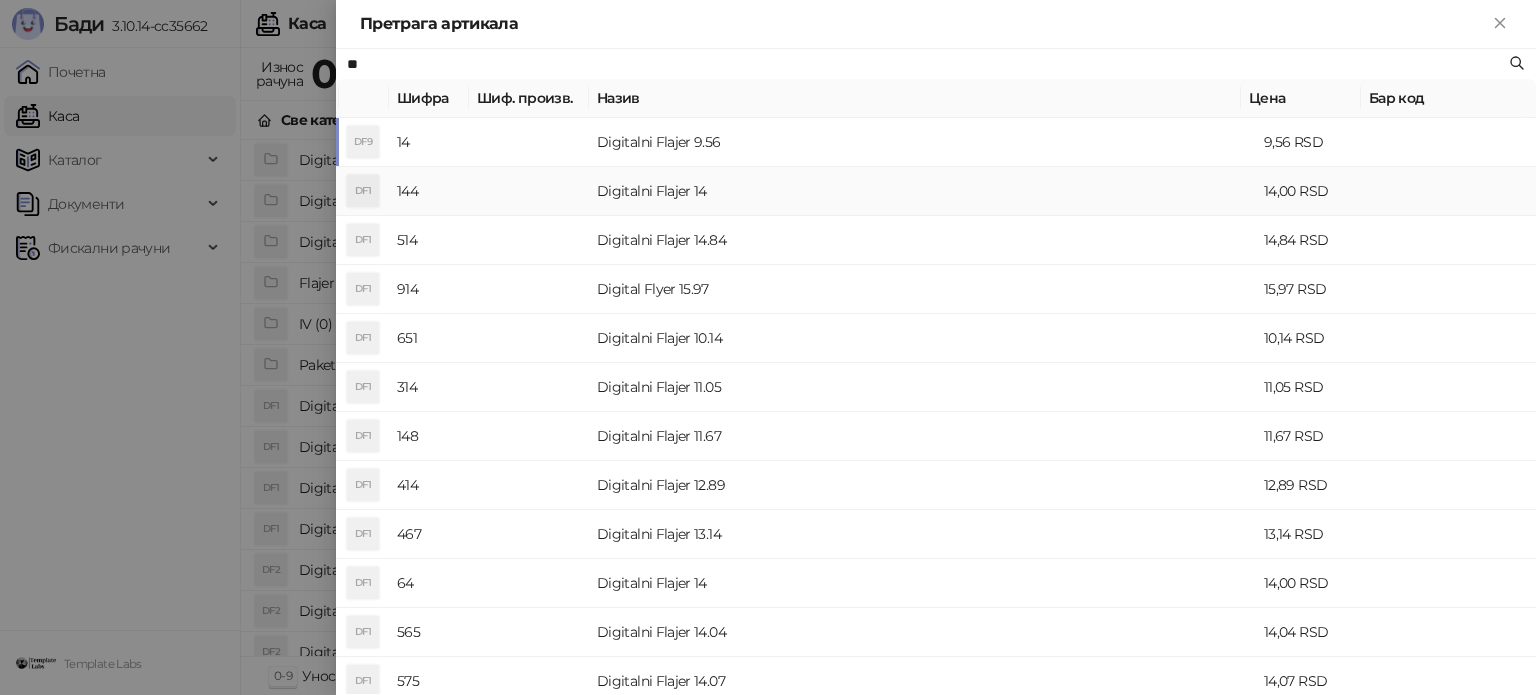type on "**" 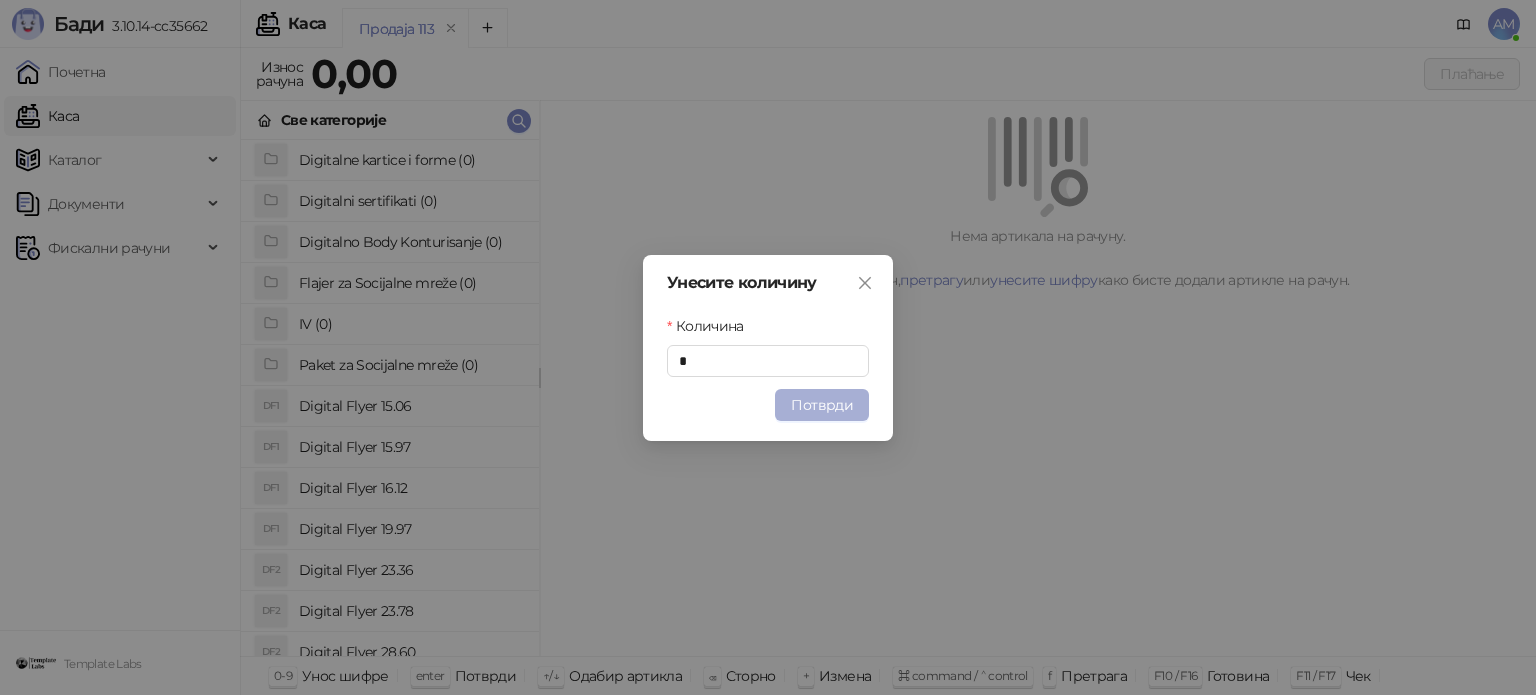 click on "Потврди" at bounding box center [822, 405] 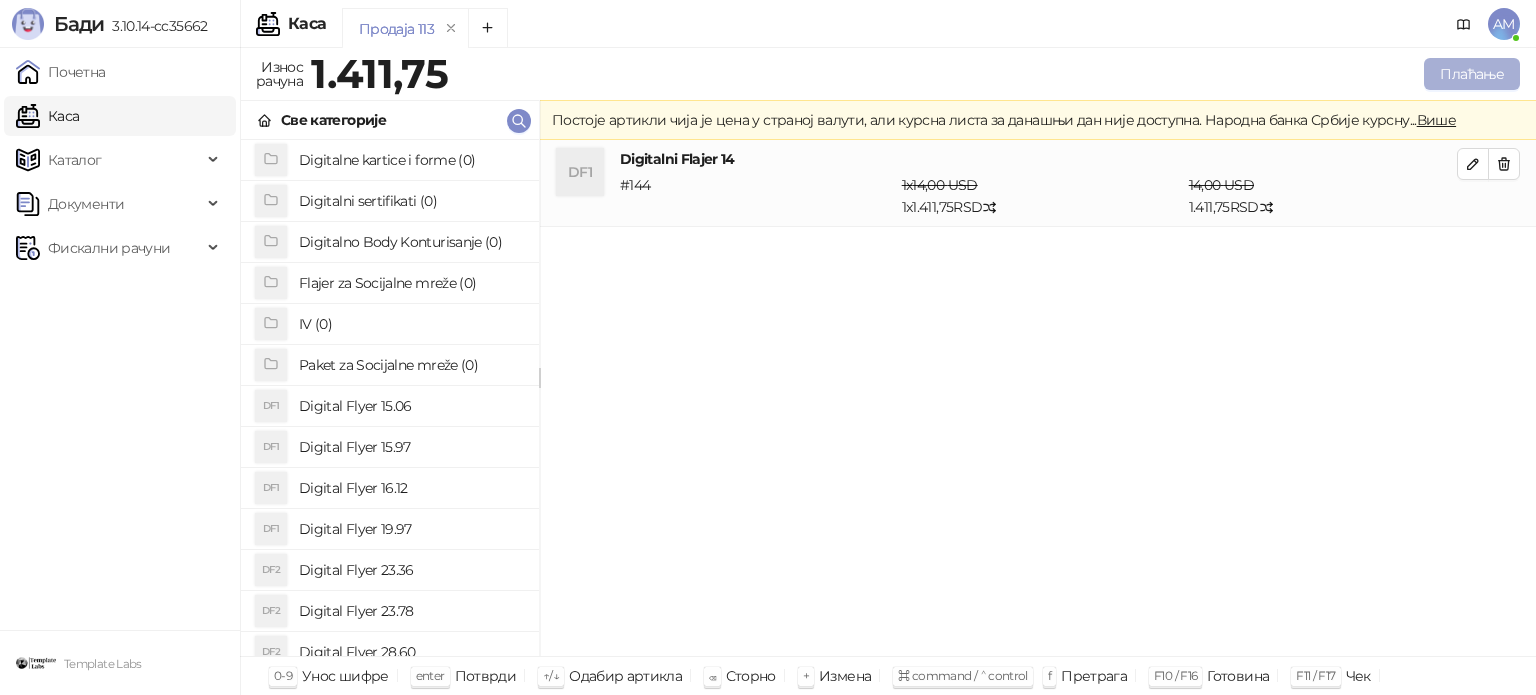 click on "Плаћање" at bounding box center [1472, 74] 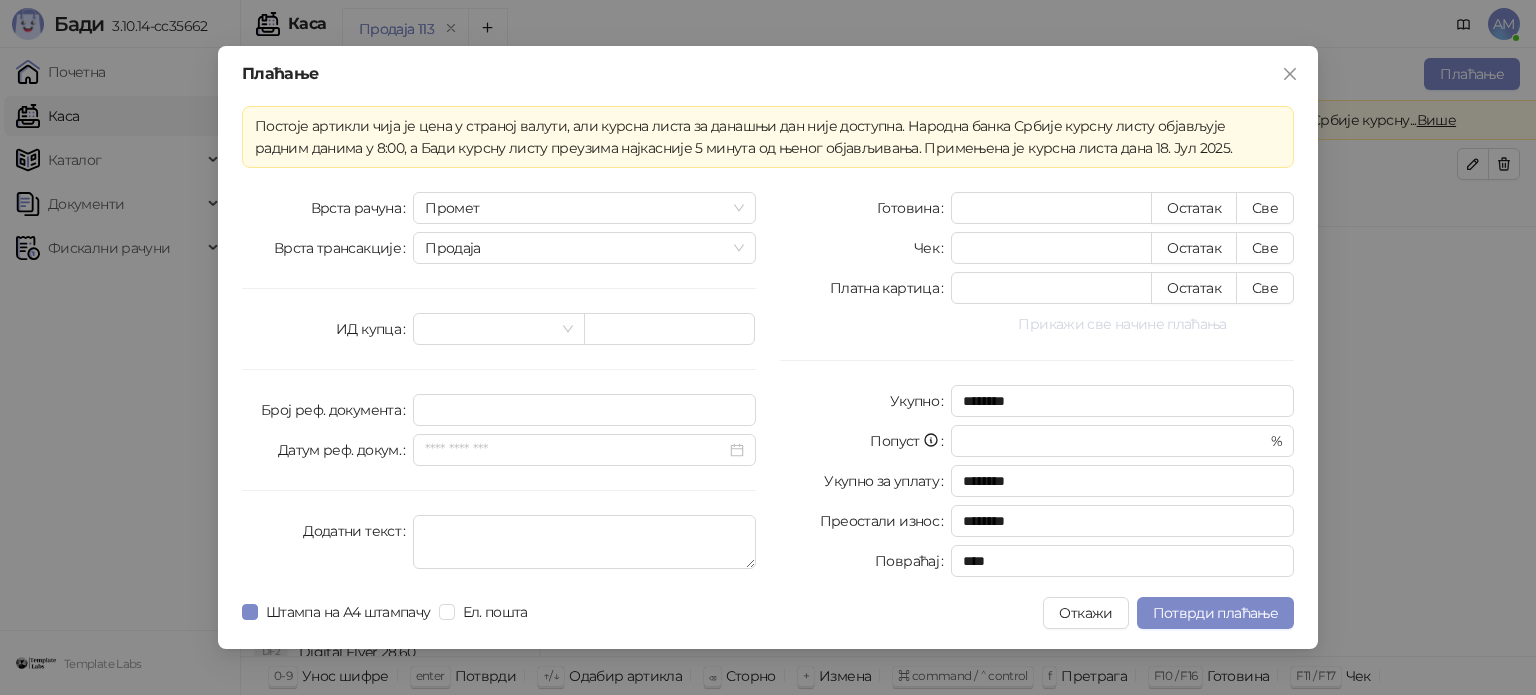 click on "Прикажи све начине плаћања" at bounding box center [1122, 324] 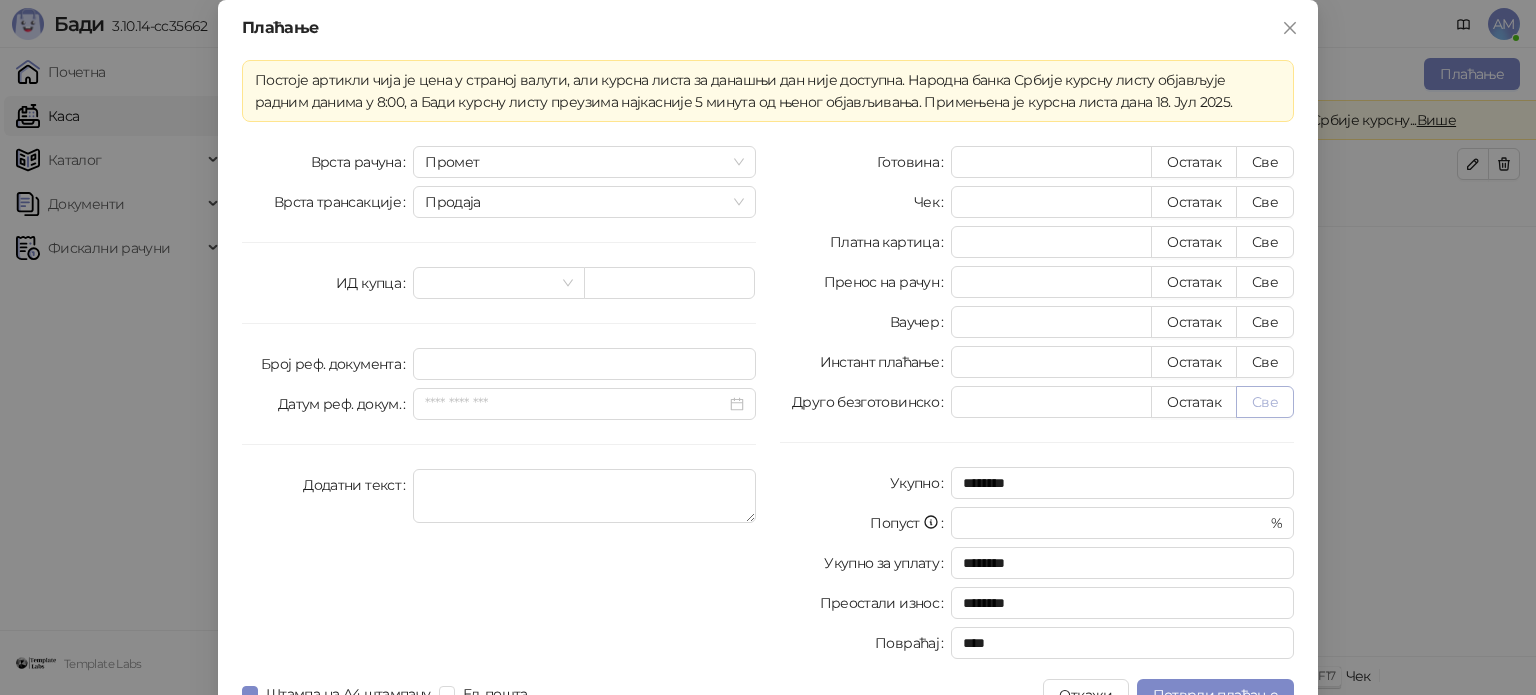 click on "Све" at bounding box center (1265, 402) 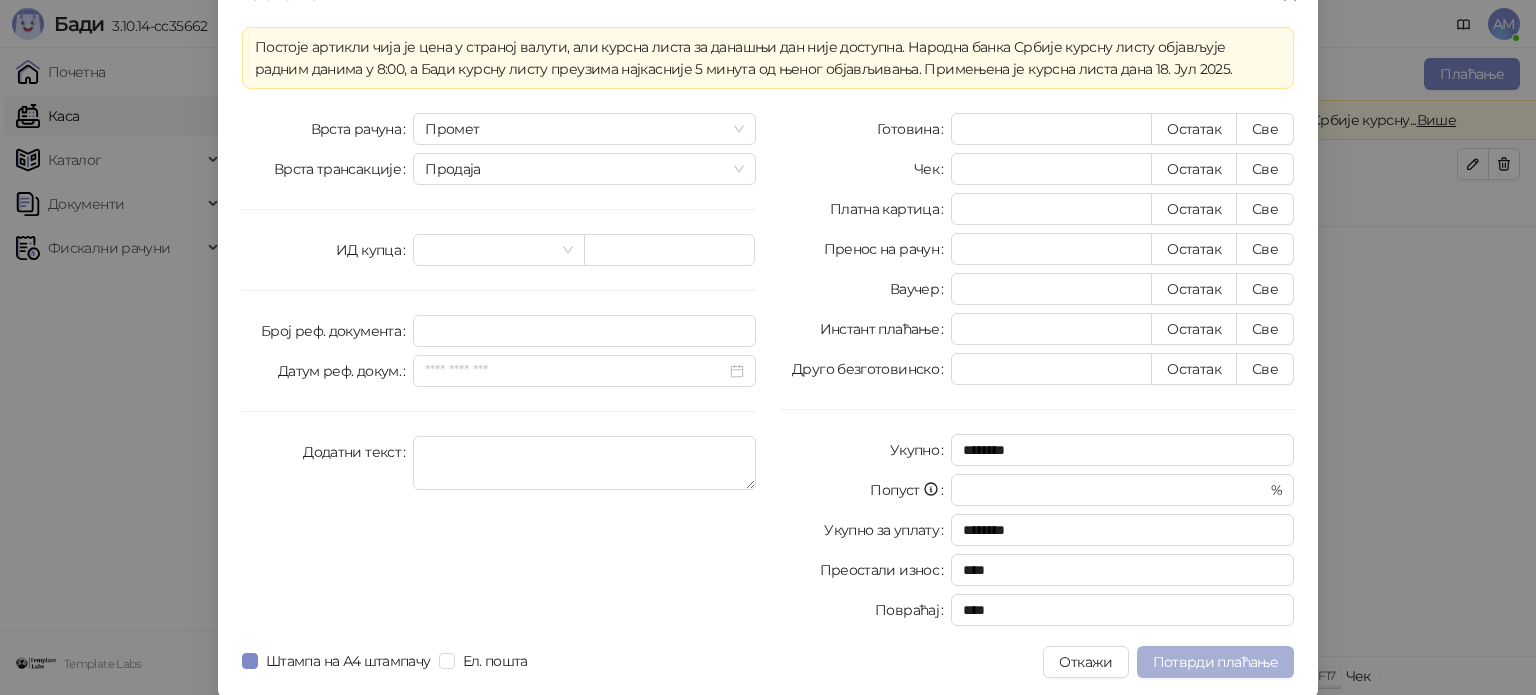 scroll, scrollTop: 35, scrollLeft: 0, axis: vertical 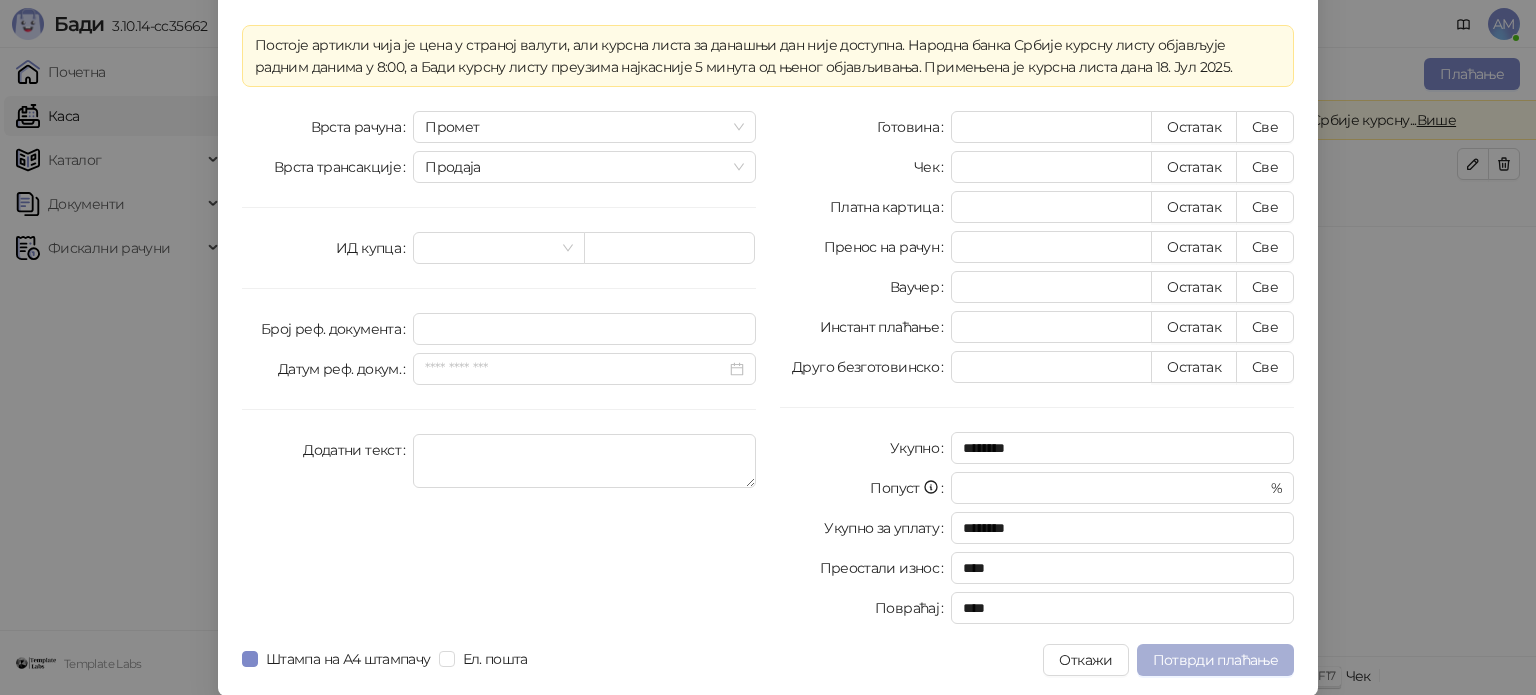 click on "Потврди плаћање" at bounding box center (1215, 660) 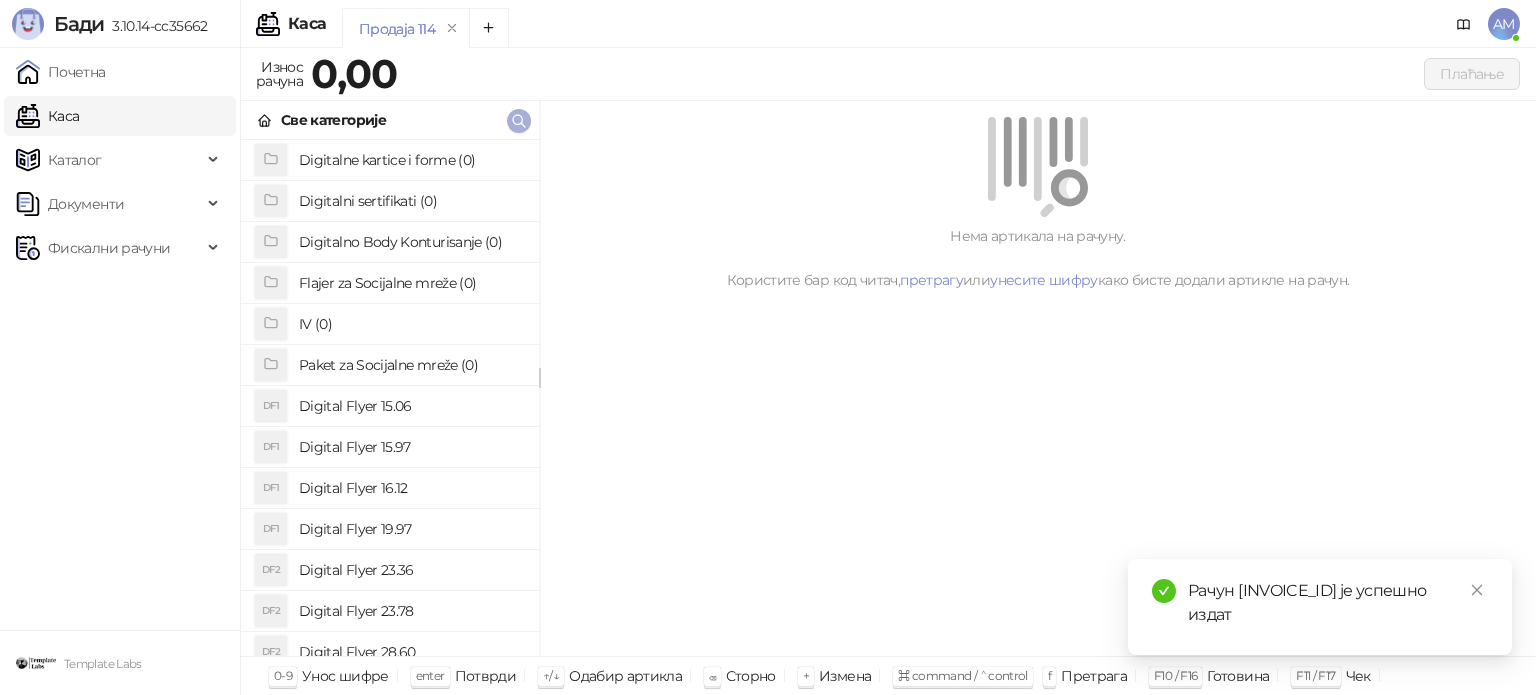 click 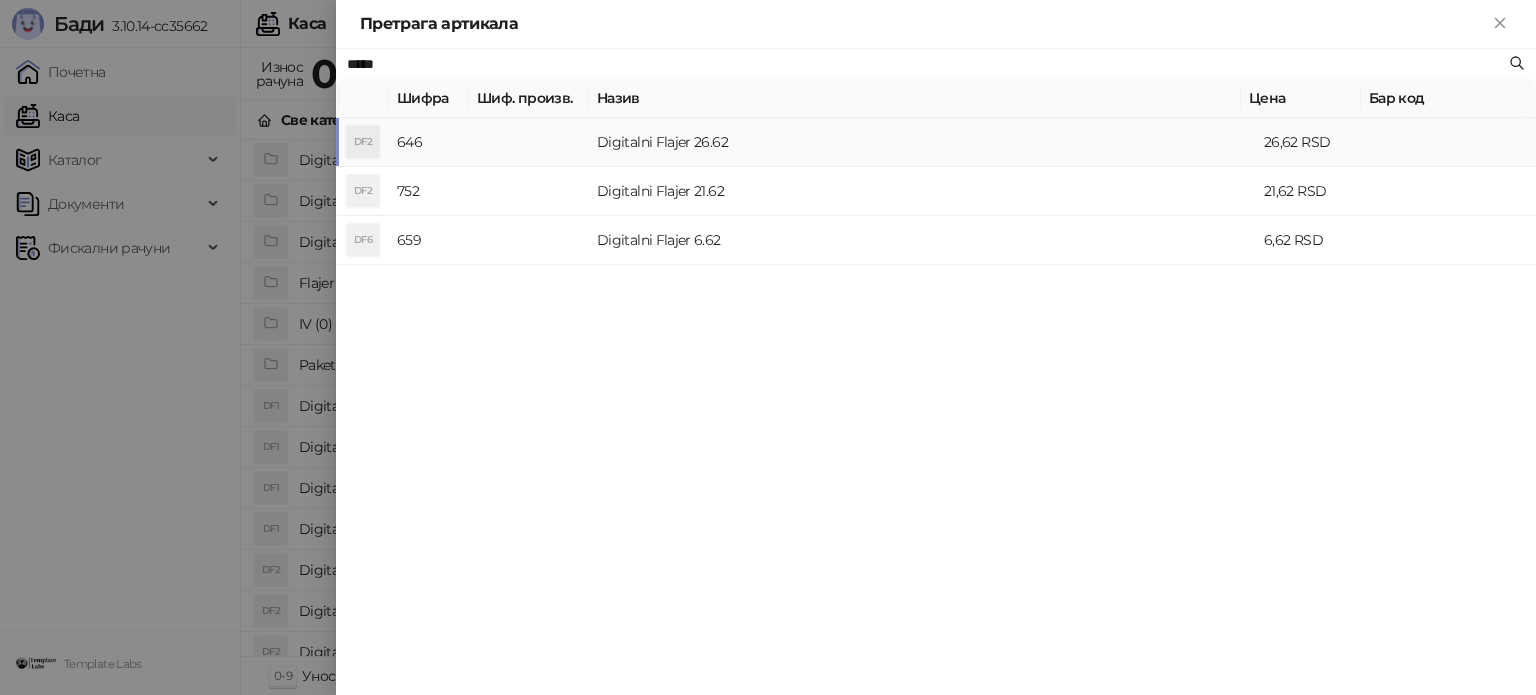 type on "*****" 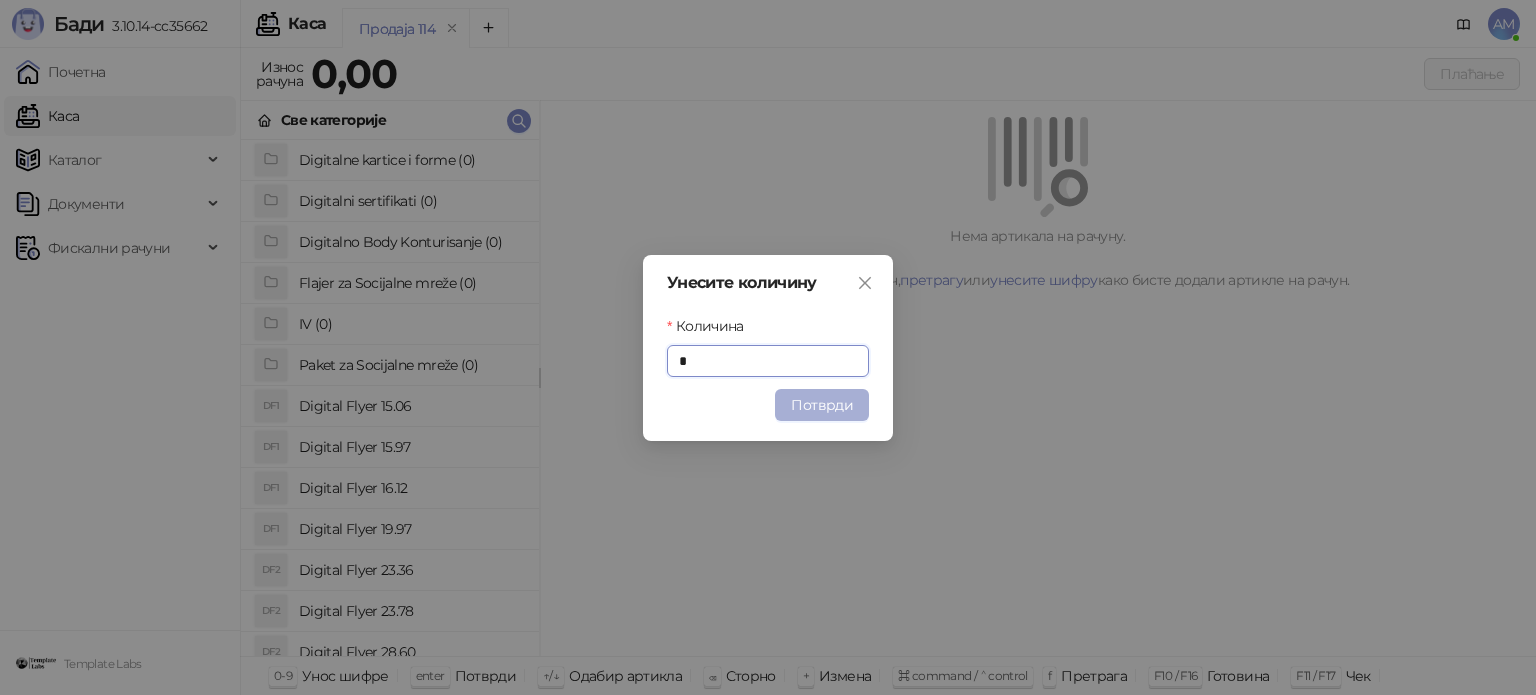 click on "Потврди" at bounding box center (822, 405) 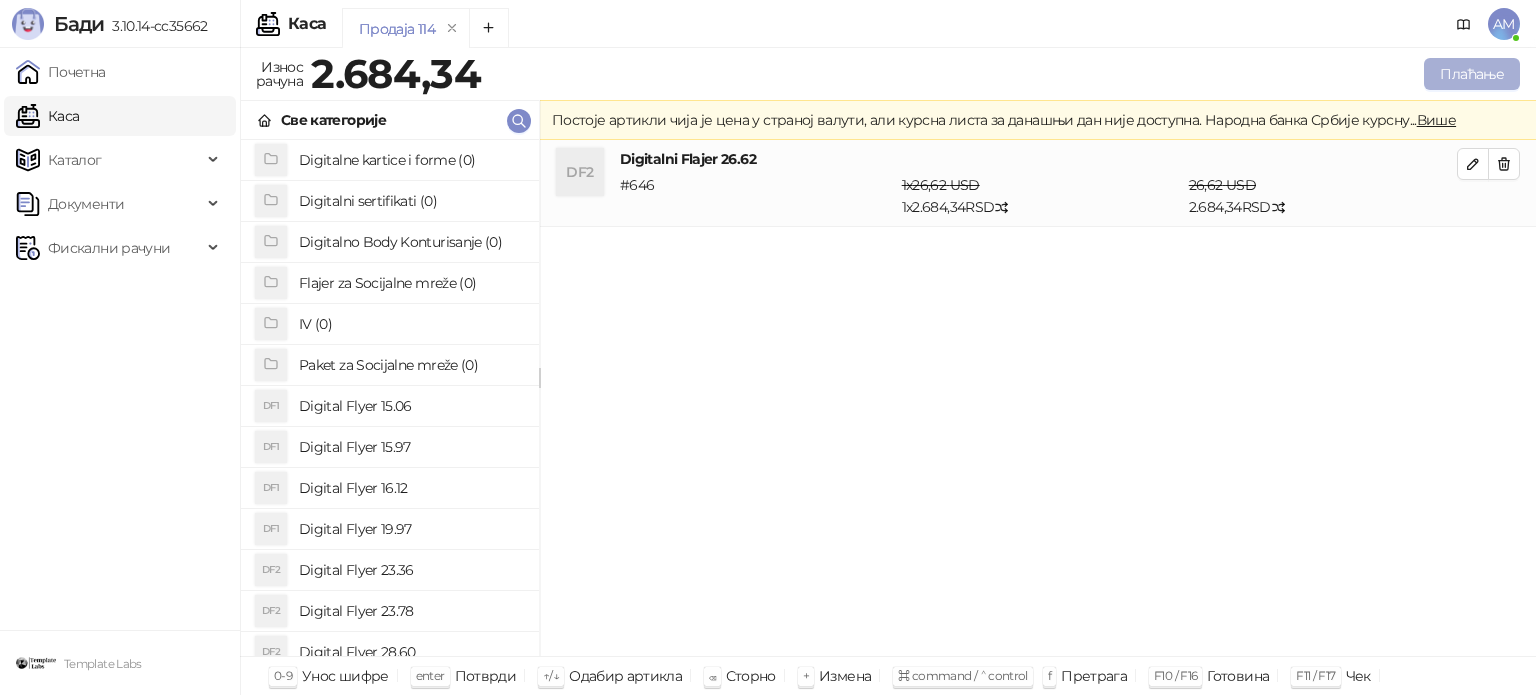 click on "Плаћање" at bounding box center (1472, 74) 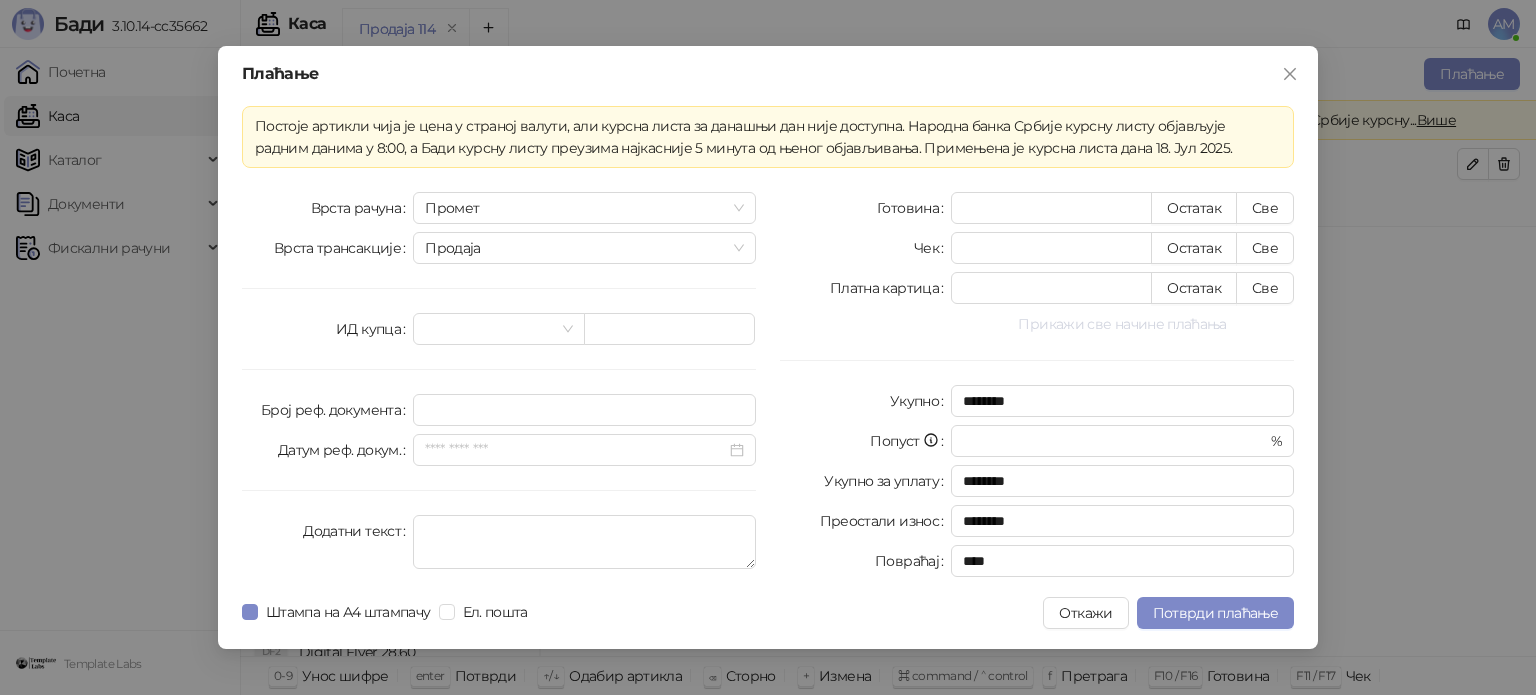 click on "Прикажи све начине плаћања" at bounding box center (1122, 324) 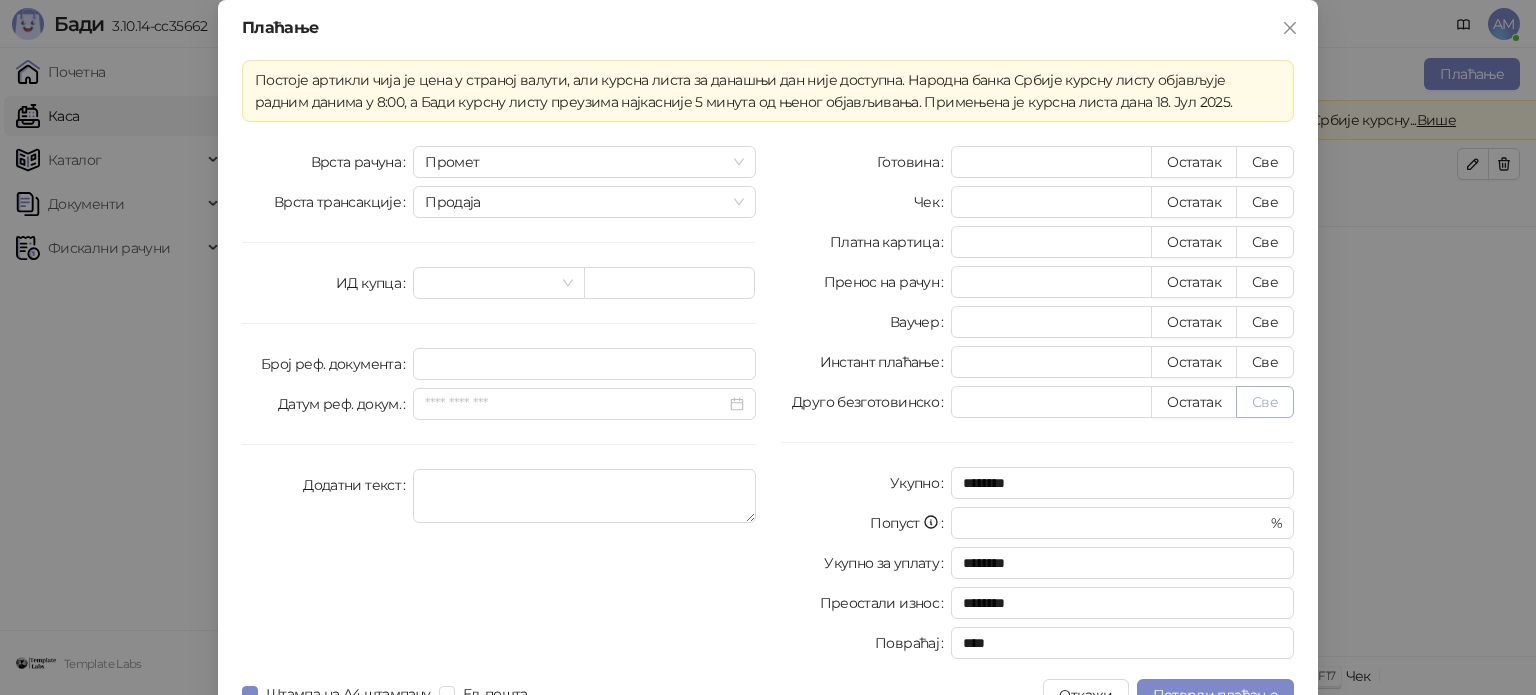 click on "Све" at bounding box center [1265, 402] 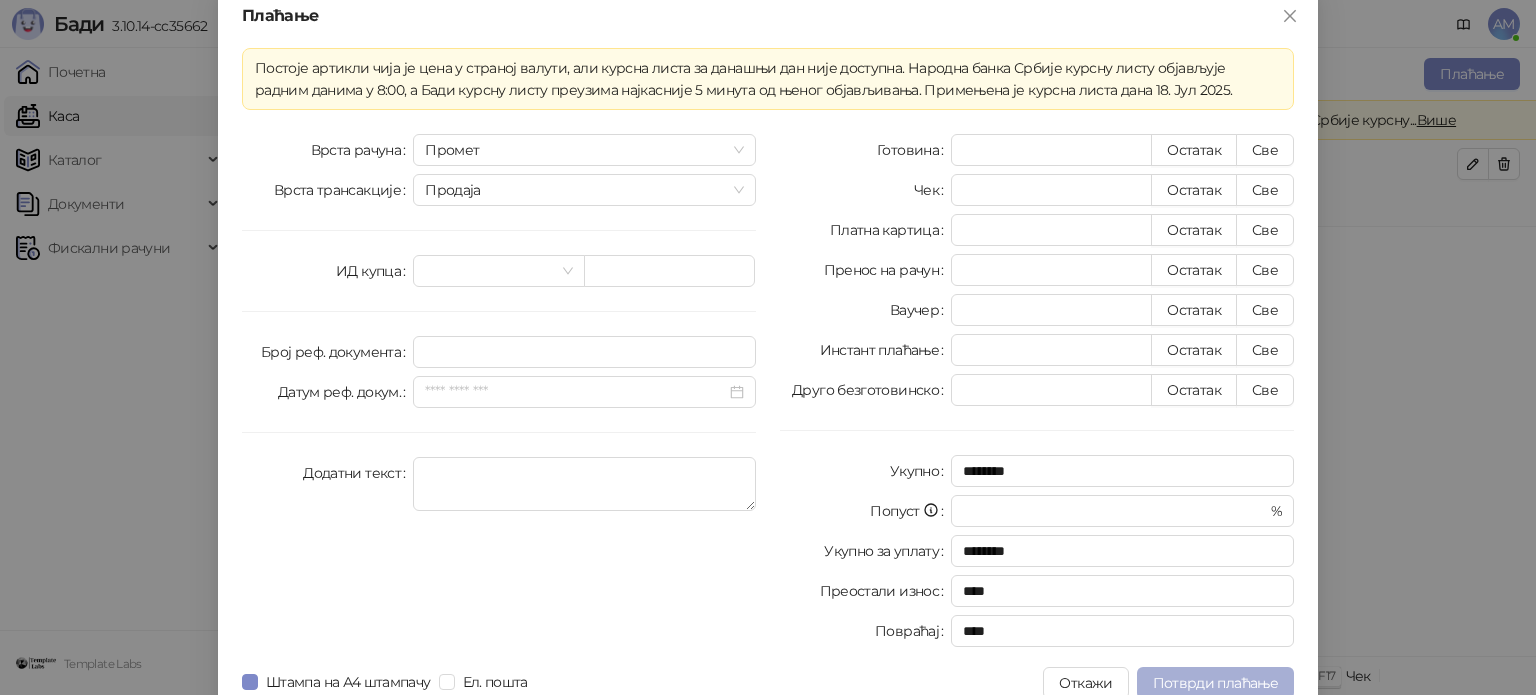 scroll, scrollTop: 35, scrollLeft: 0, axis: vertical 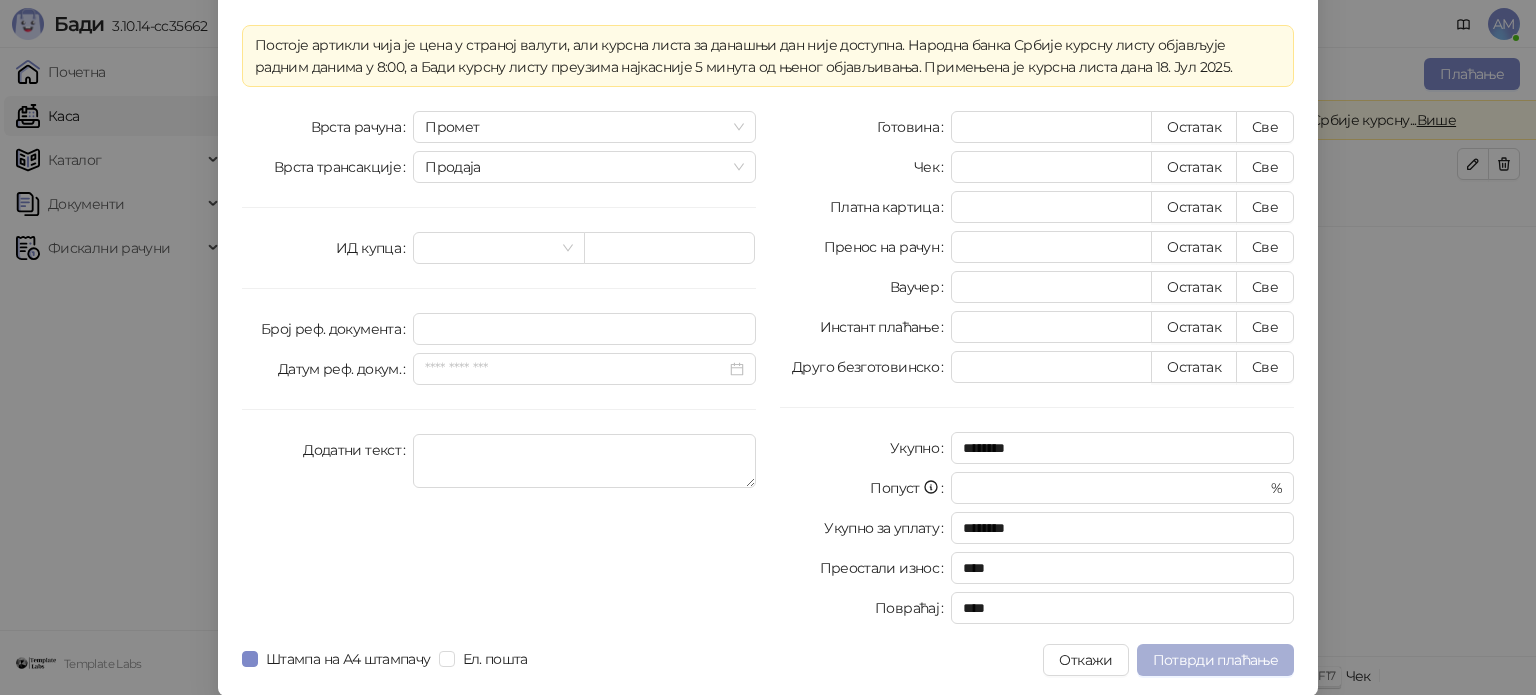 click on "Потврди плаћање" at bounding box center [1215, 660] 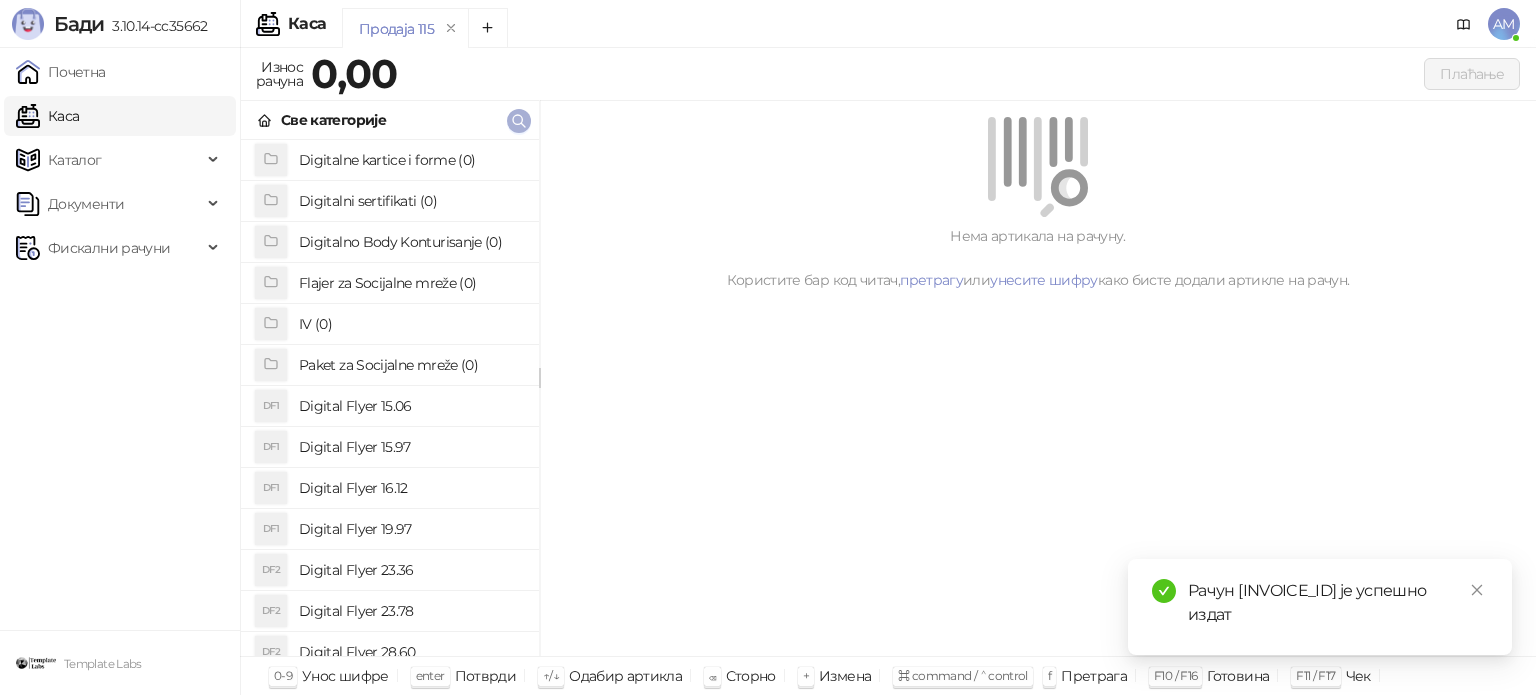 click at bounding box center [519, 121] 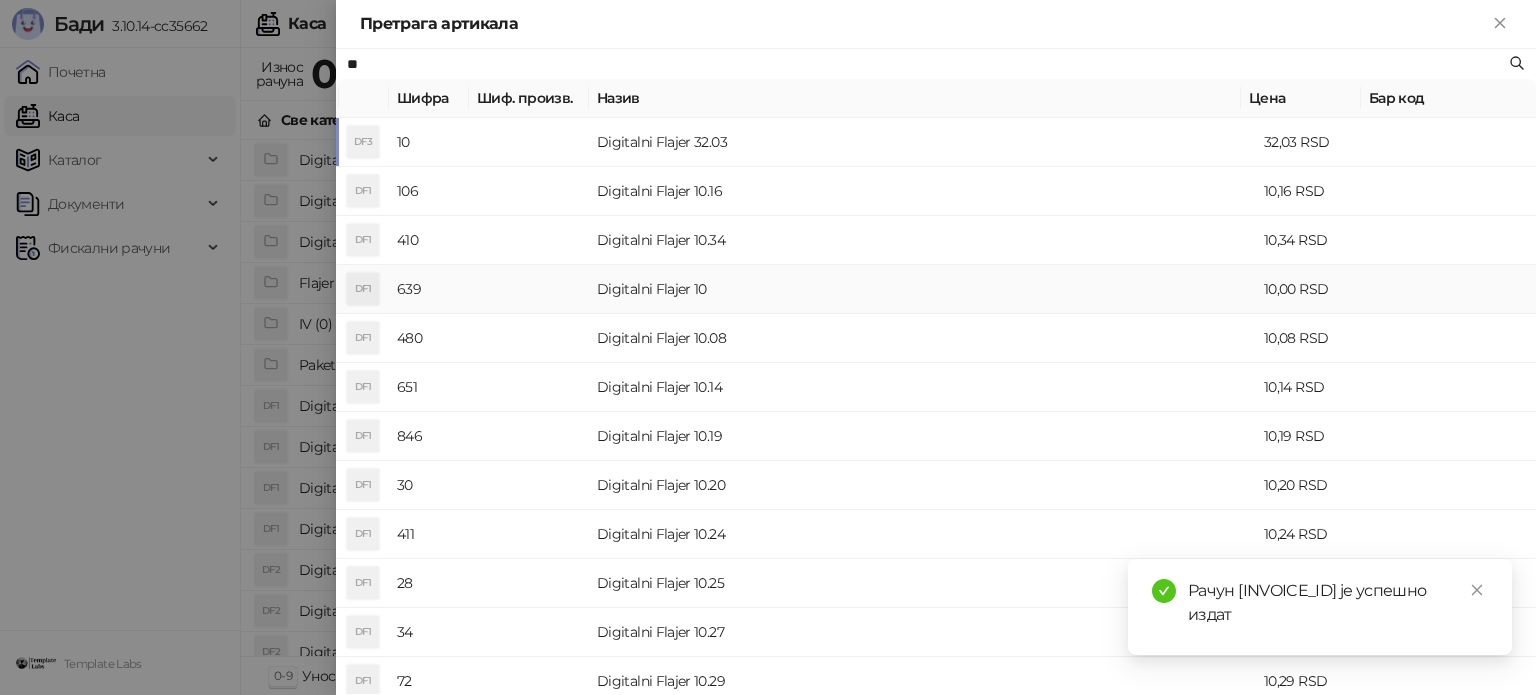 click on "Digitalni Flajer 10" at bounding box center (922, 289) 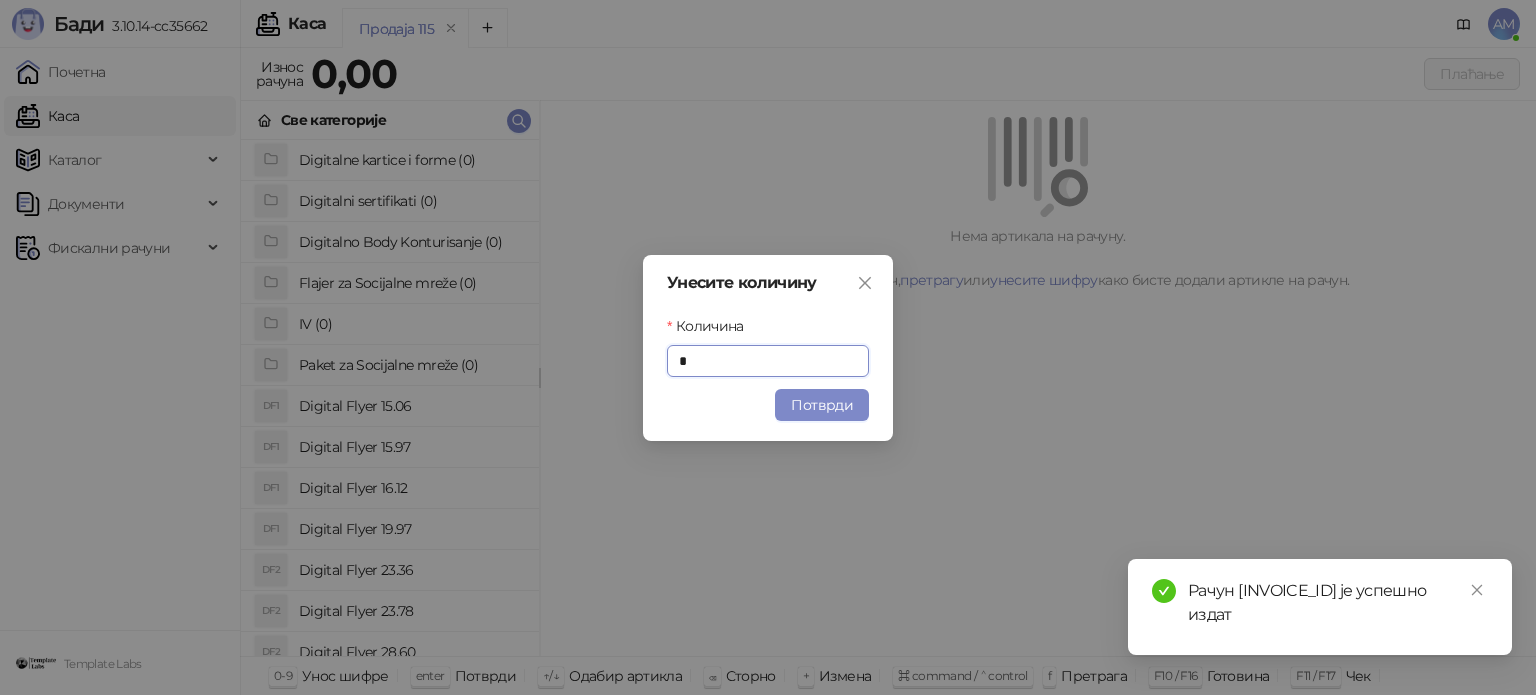 click on "Потврди" at bounding box center (822, 405) 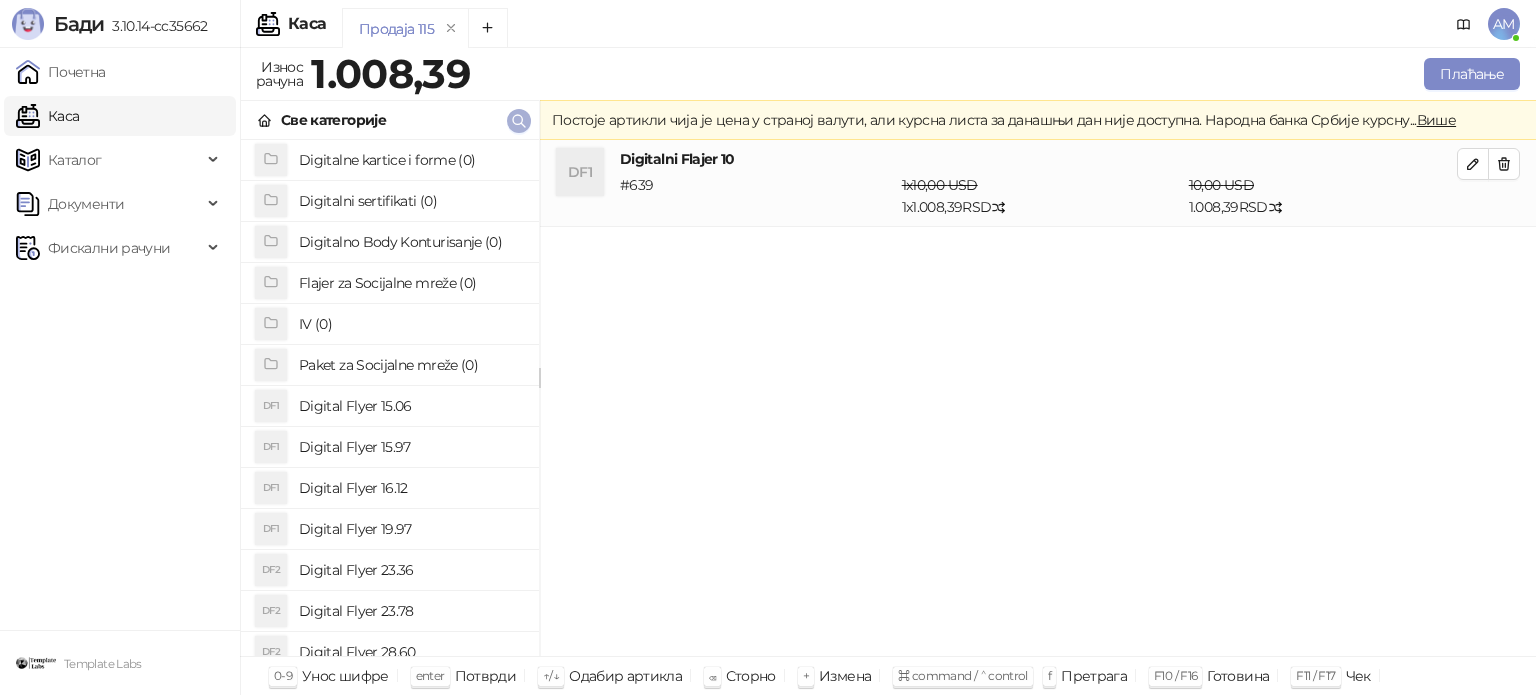 click 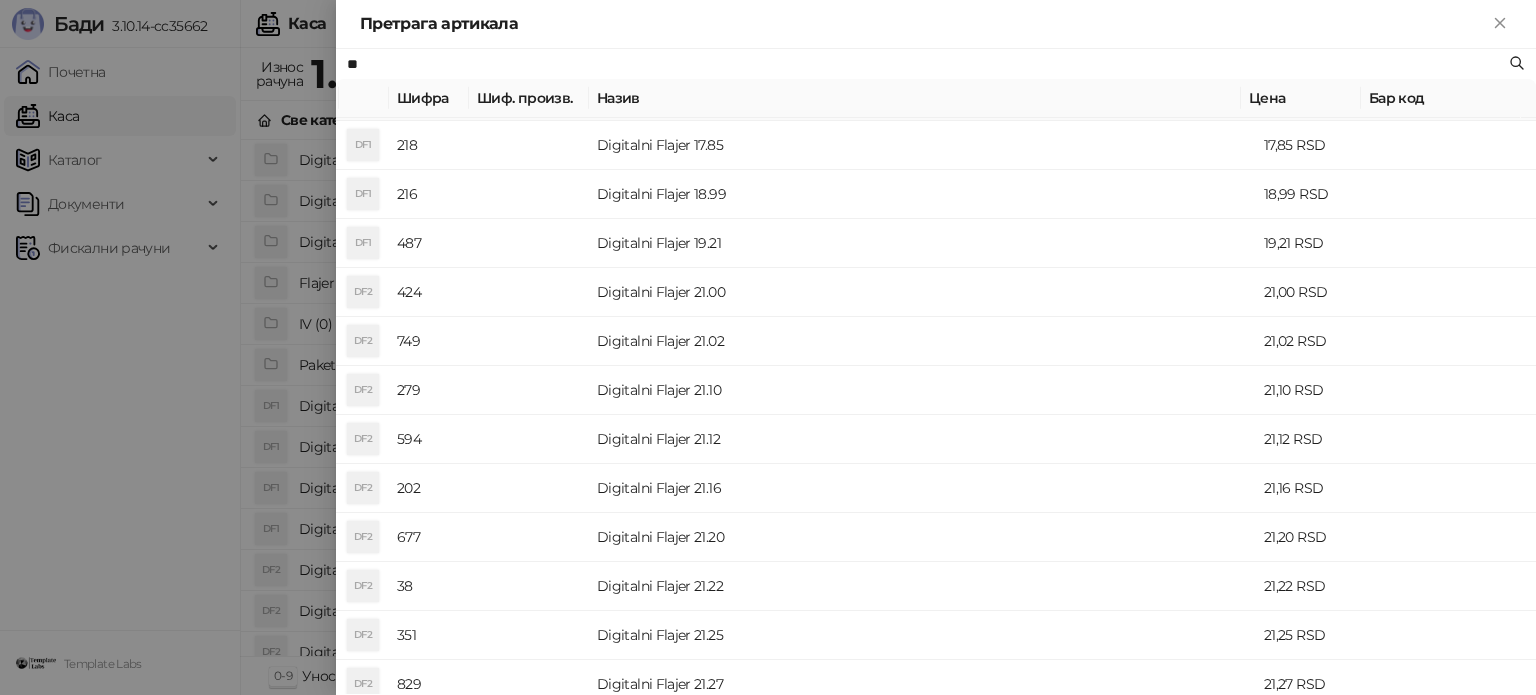 scroll, scrollTop: 400, scrollLeft: 0, axis: vertical 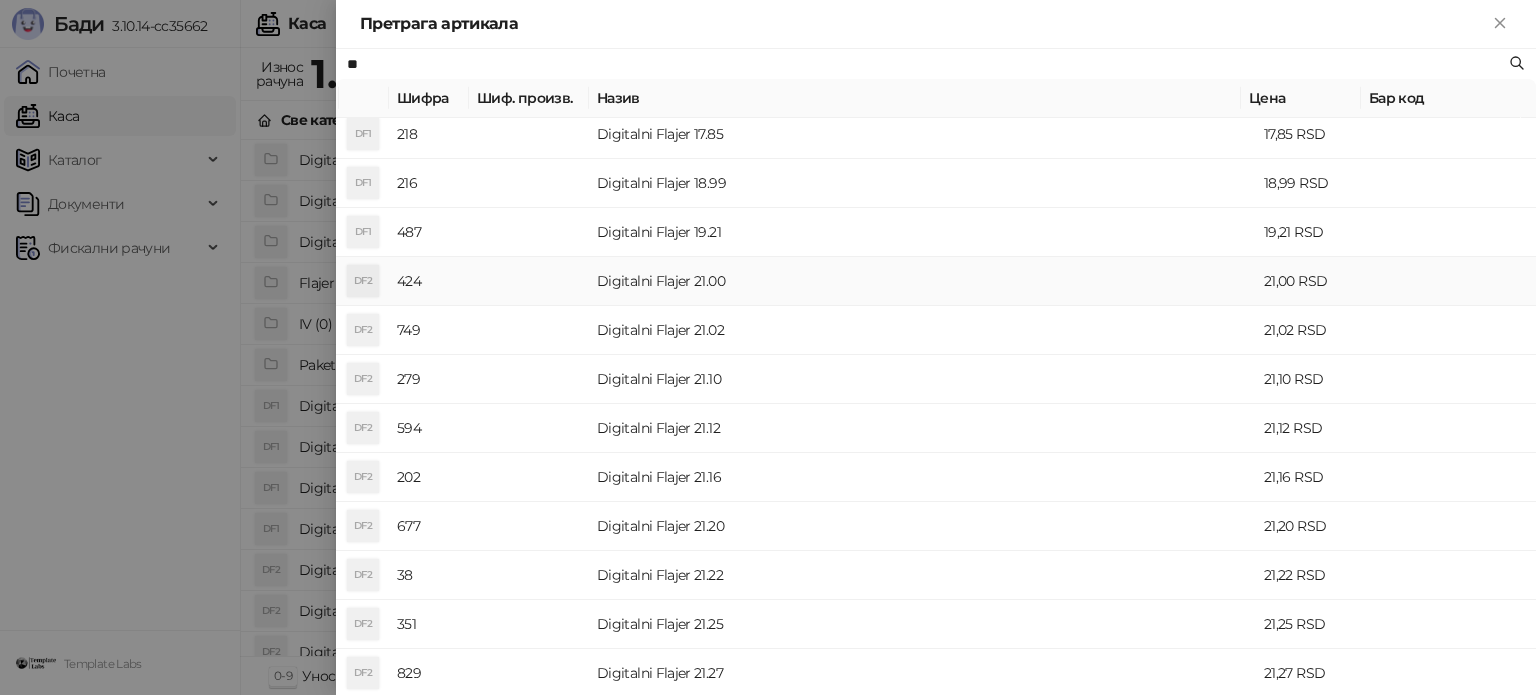 type on "**" 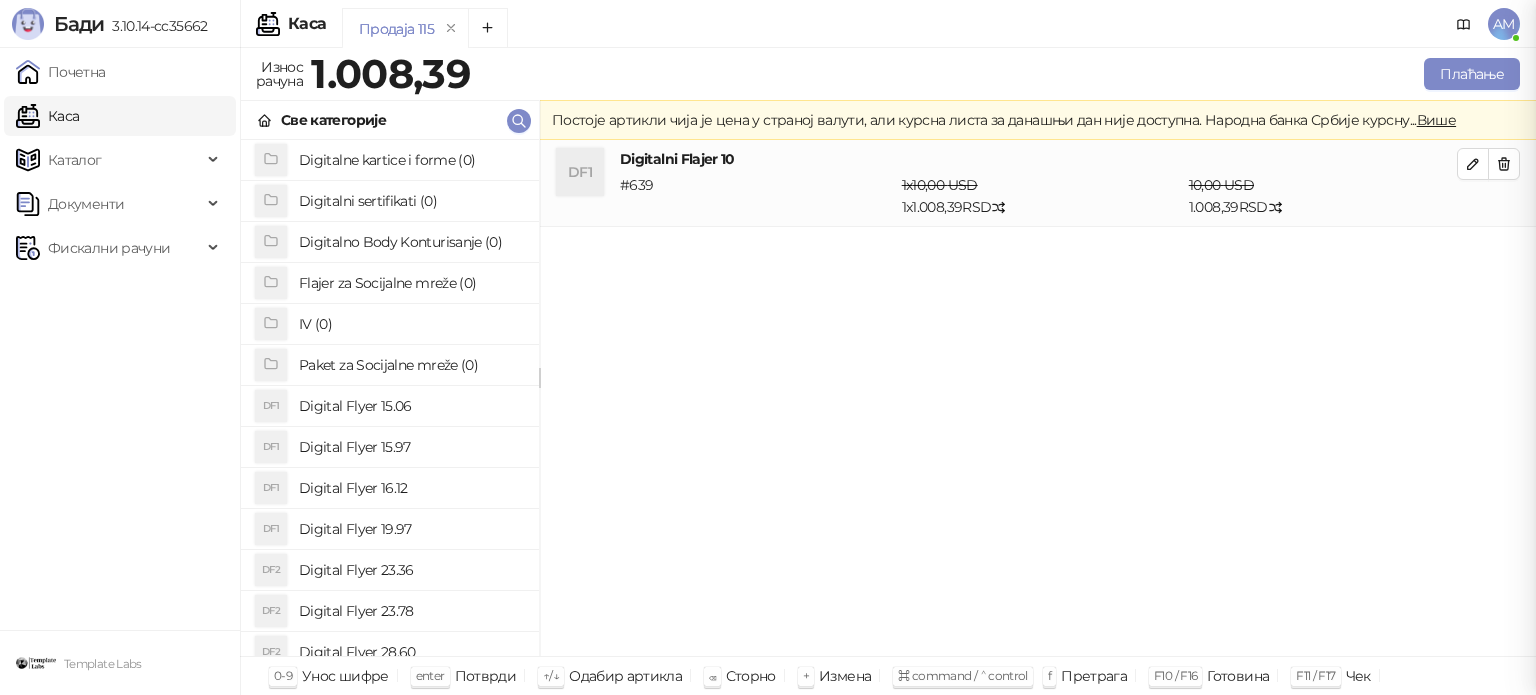scroll, scrollTop: 0, scrollLeft: 0, axis: both 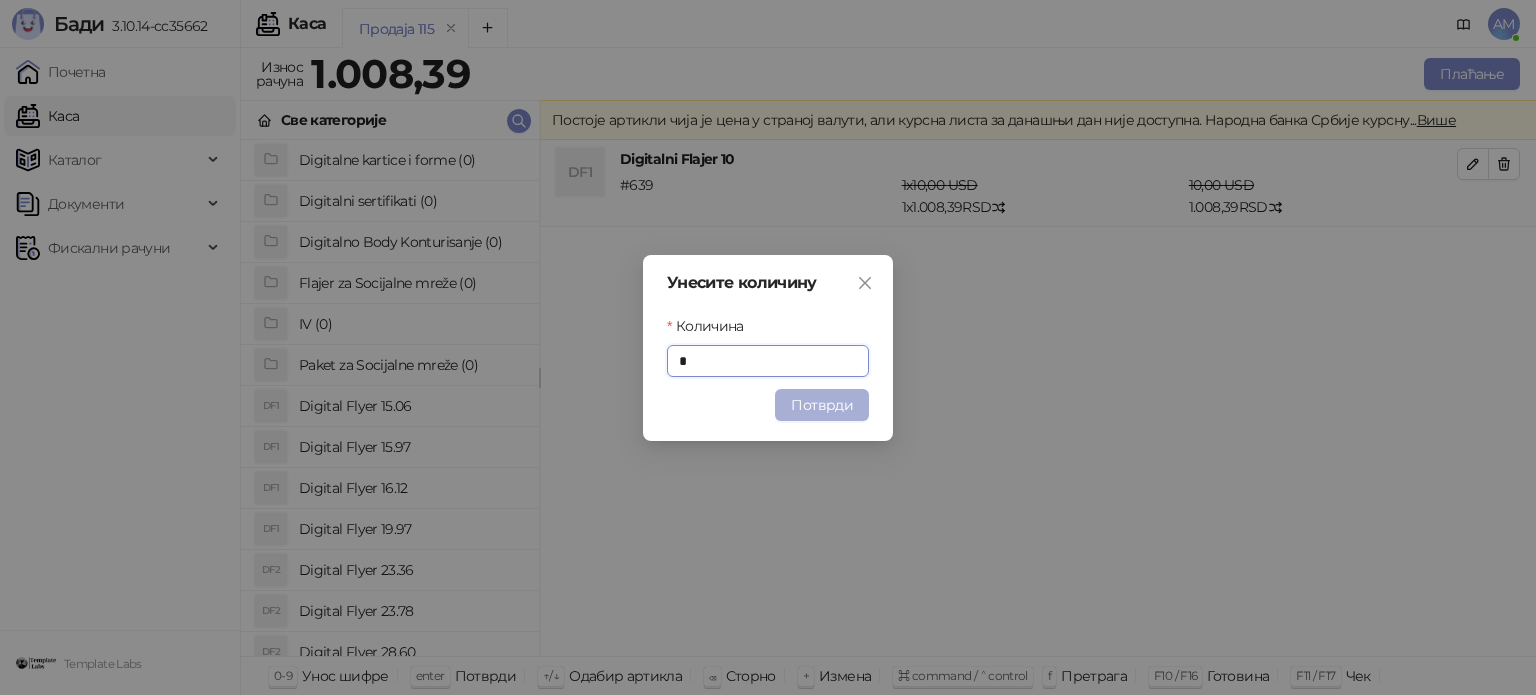 click on "Потврди" at bounding box center [822, 405] 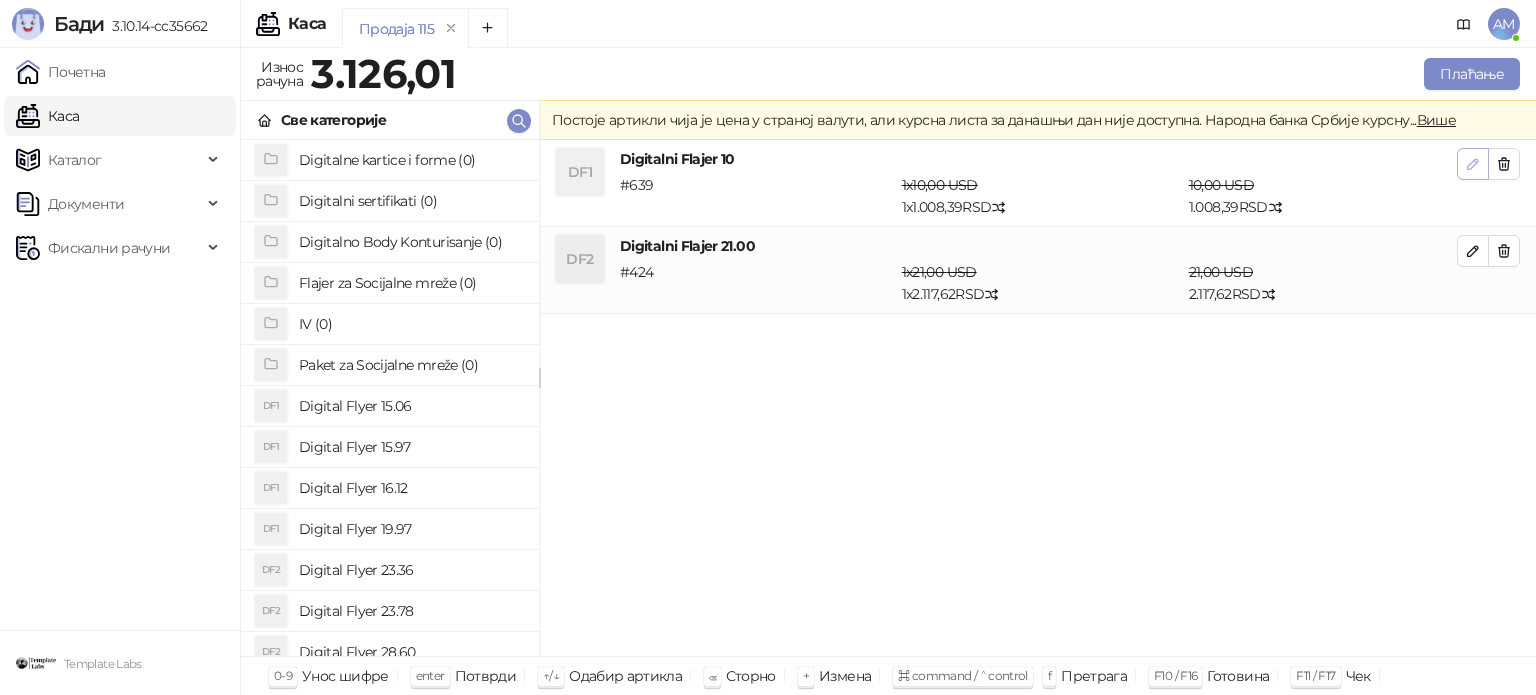 click 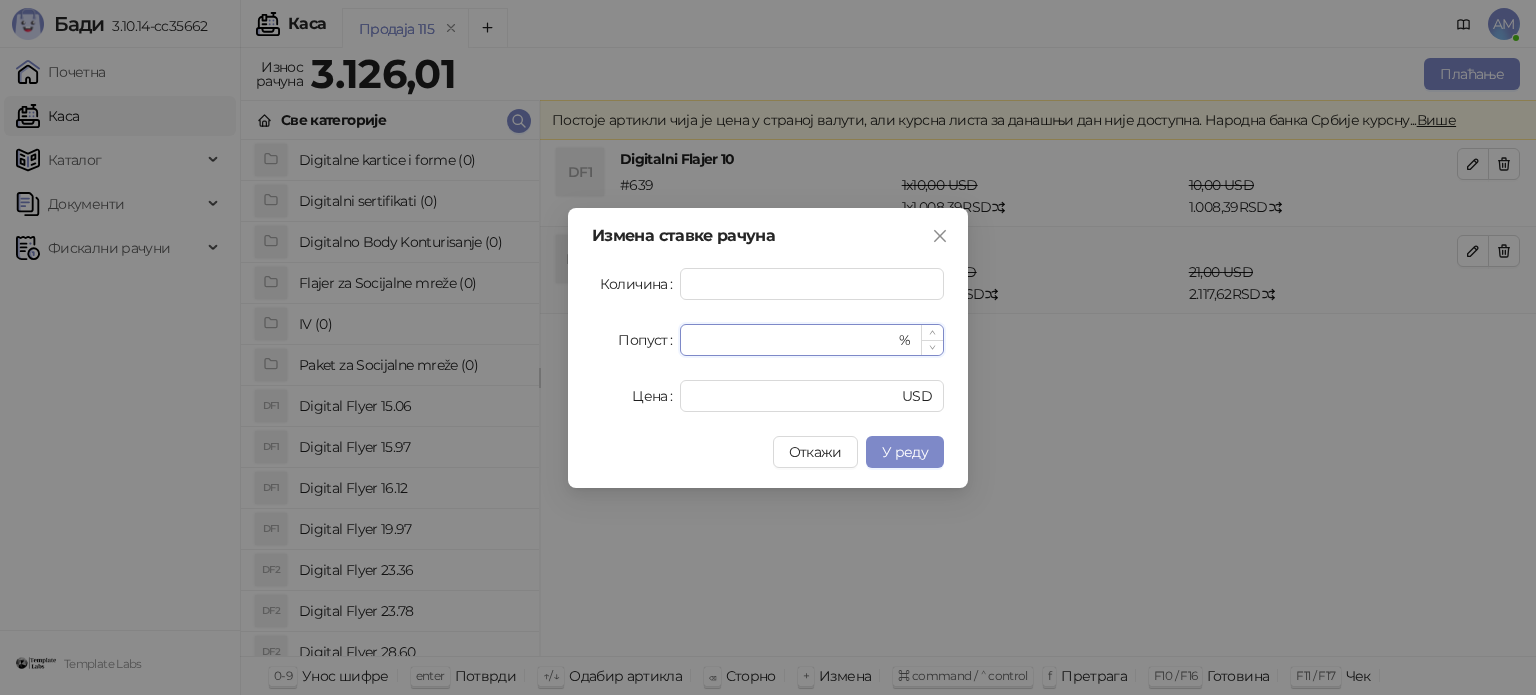 drag, startPoint x: 708, startPoint y: 329, endPoint x: 690, endPoint y: 335, distance: 18.973665 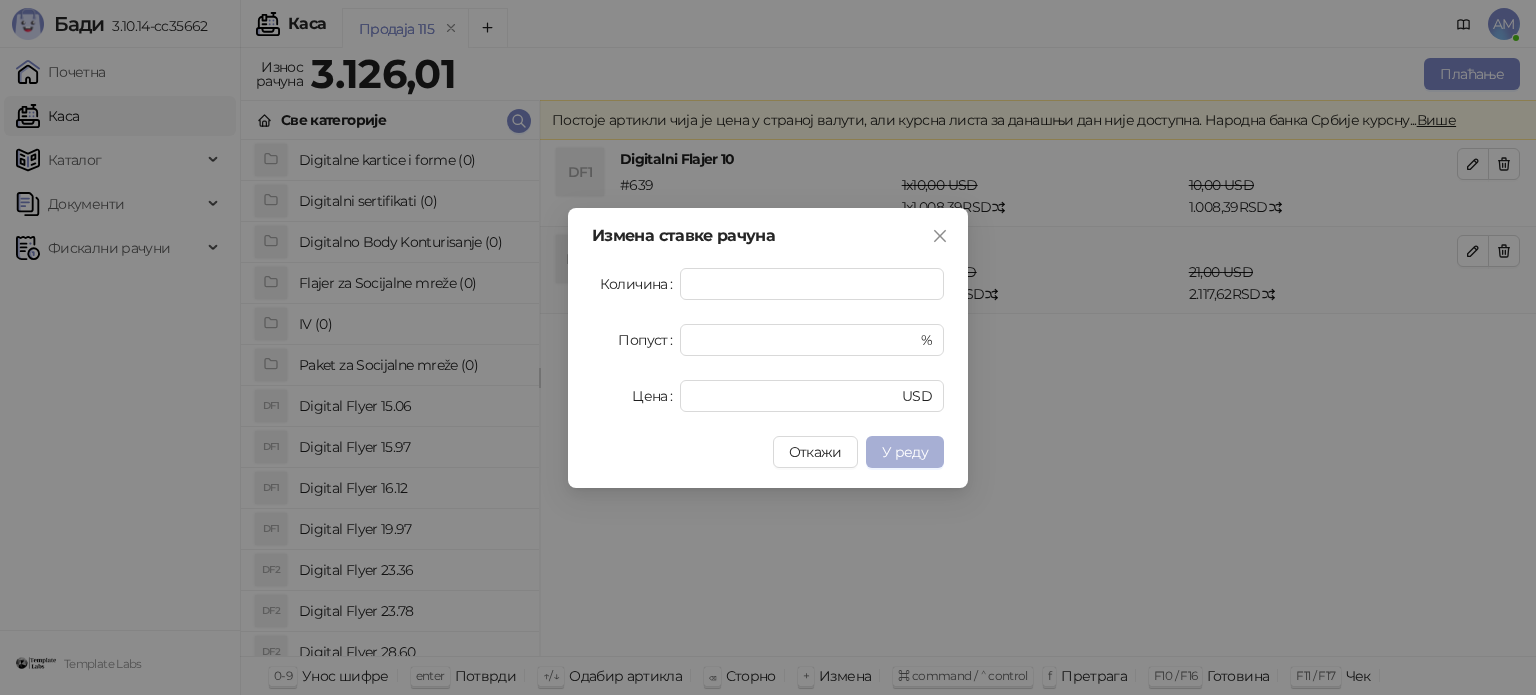 click on "У реду" at bounding box center (905, 452) 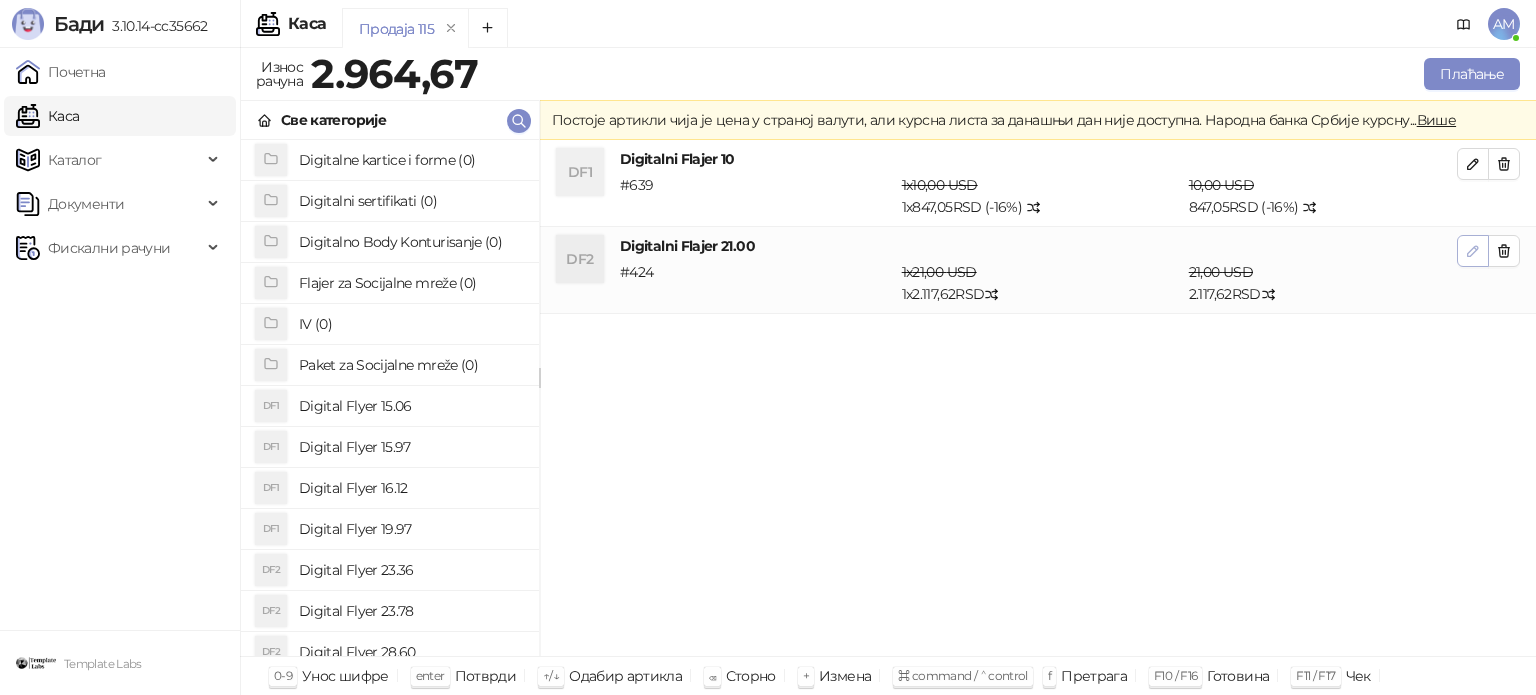 click 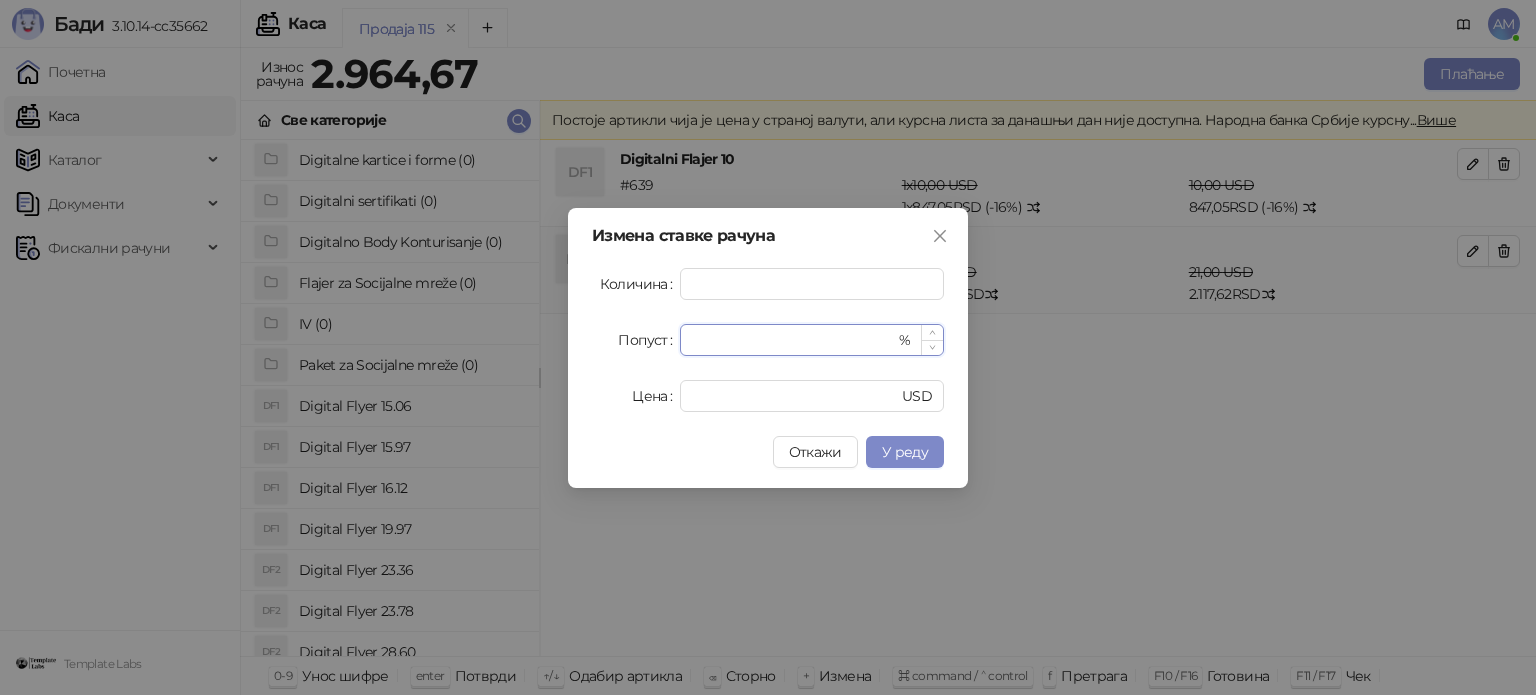 drag, startPoint x: 713, startPoint y: 346, endPoint x: 682, endPoint y: 346, distance: 31 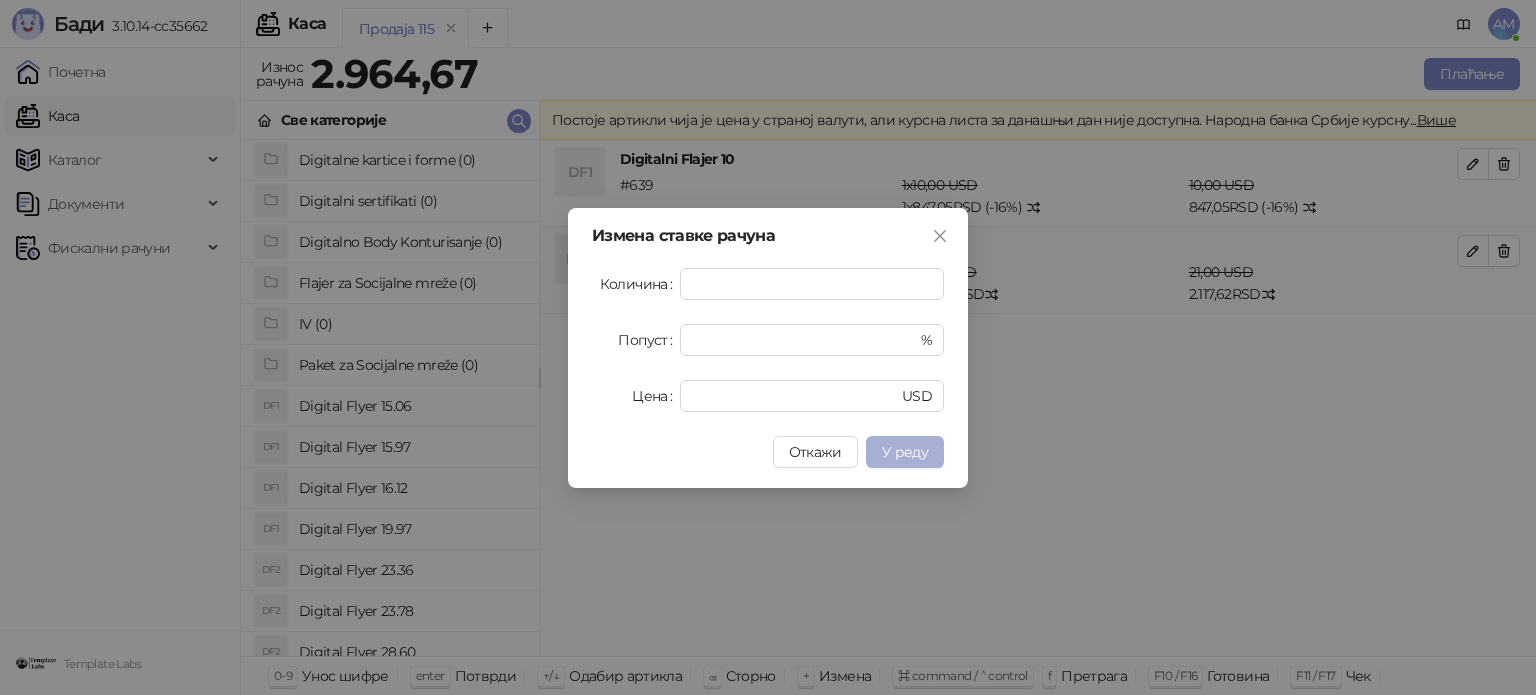 click on "У реду" at bounding box center (905, 452) 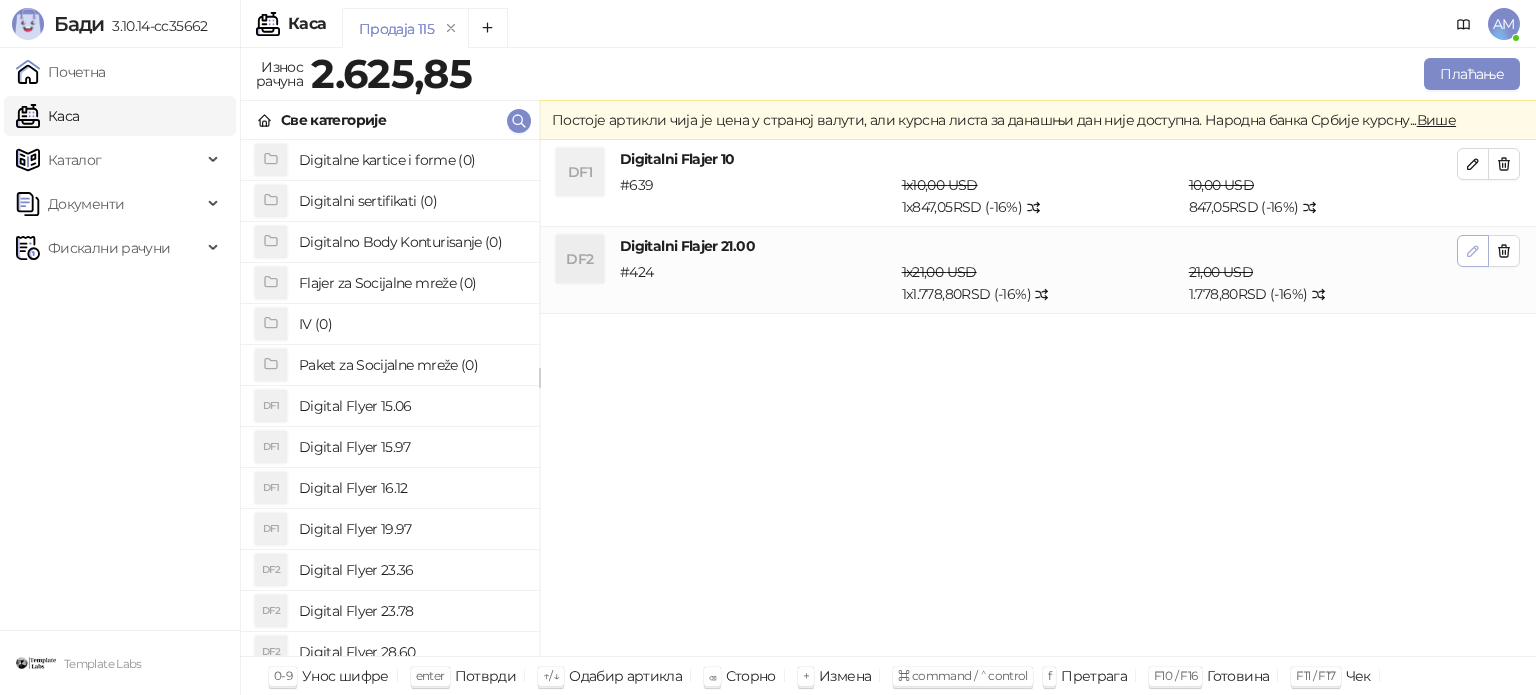 click 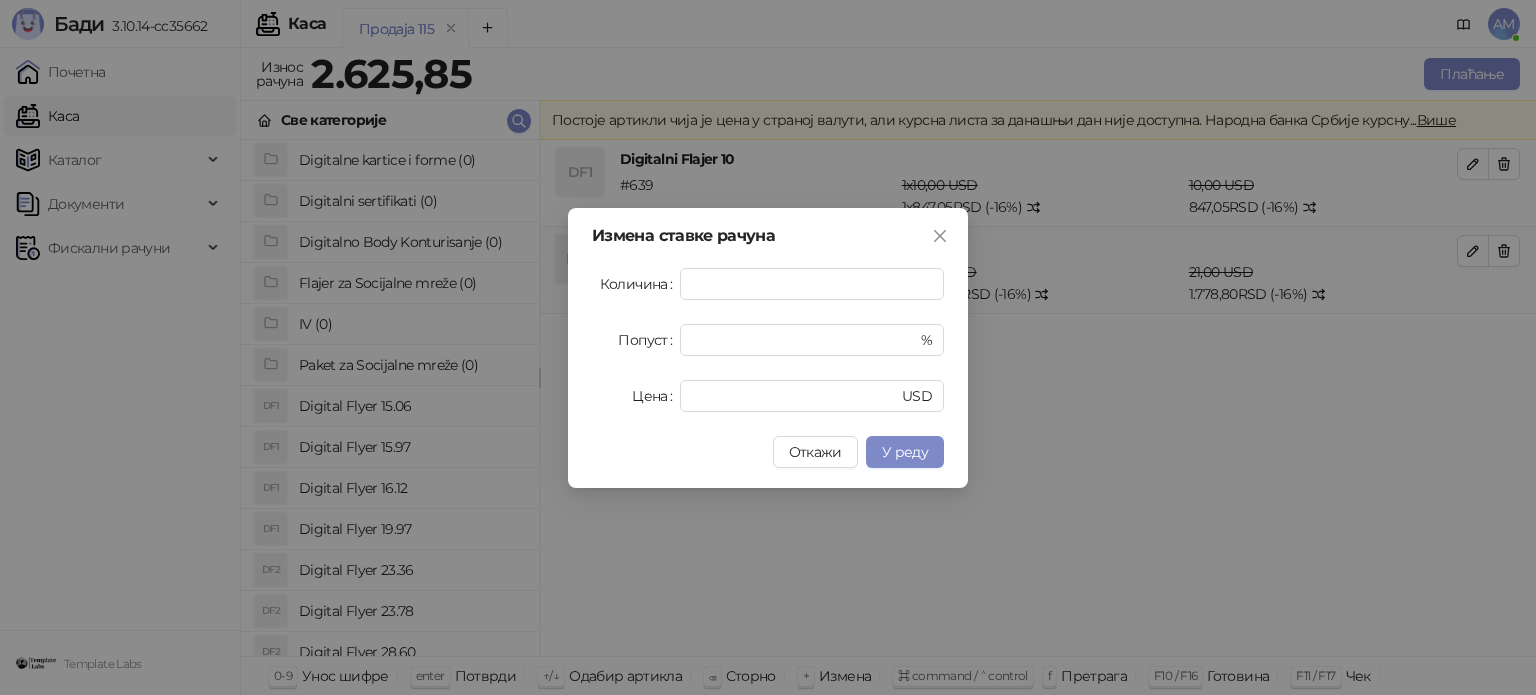 click on "Измена ставке рачуна Количина * Попуст ** % Цена ** USD Откажи У реду" at bounding box center (768, 348) 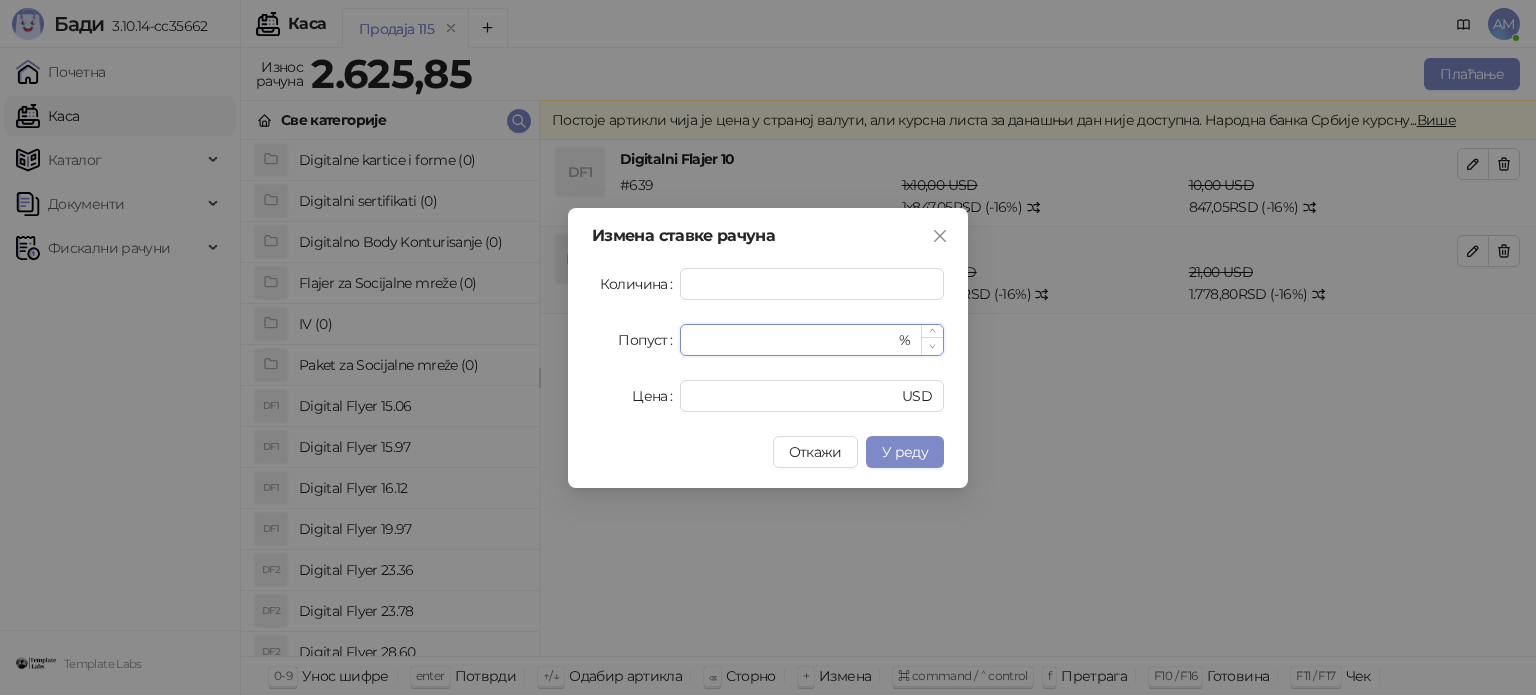 click 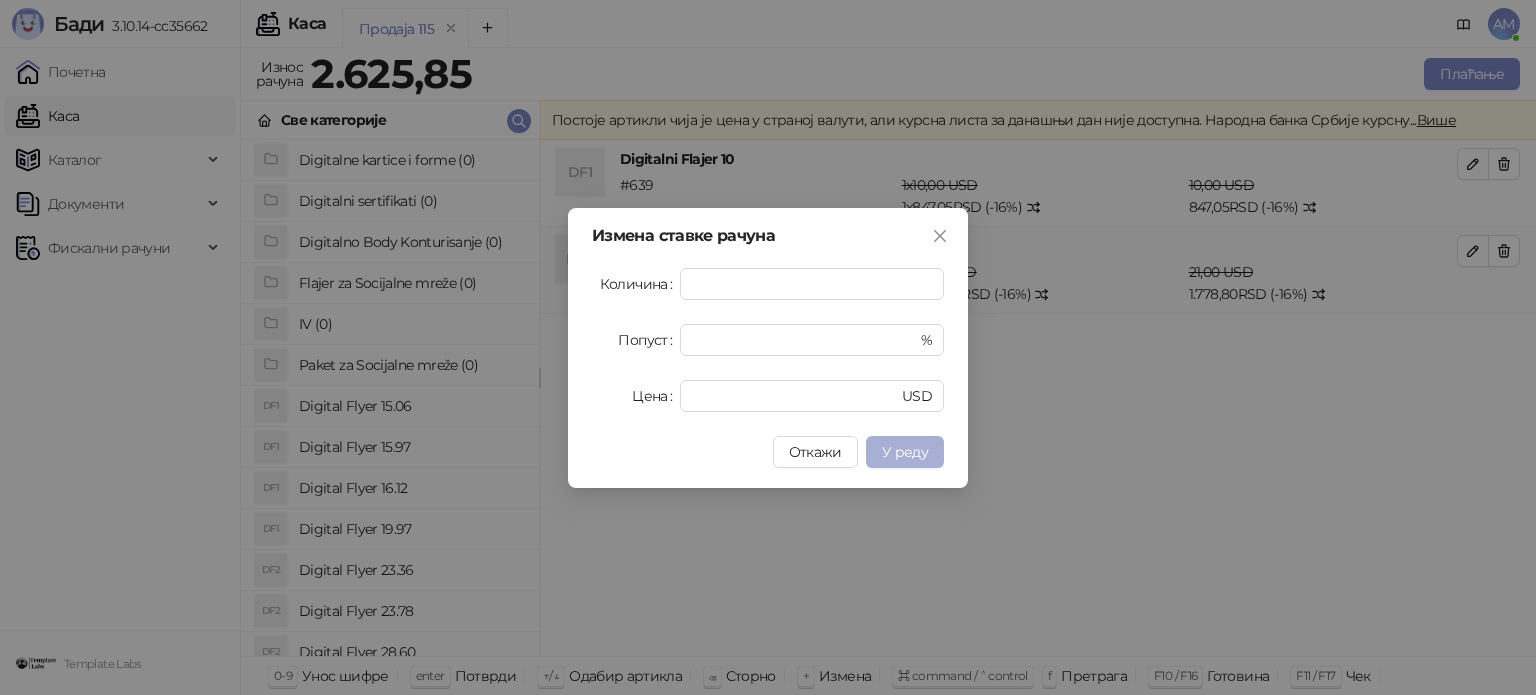 click on "У реду" at bounding box center [905, 452] 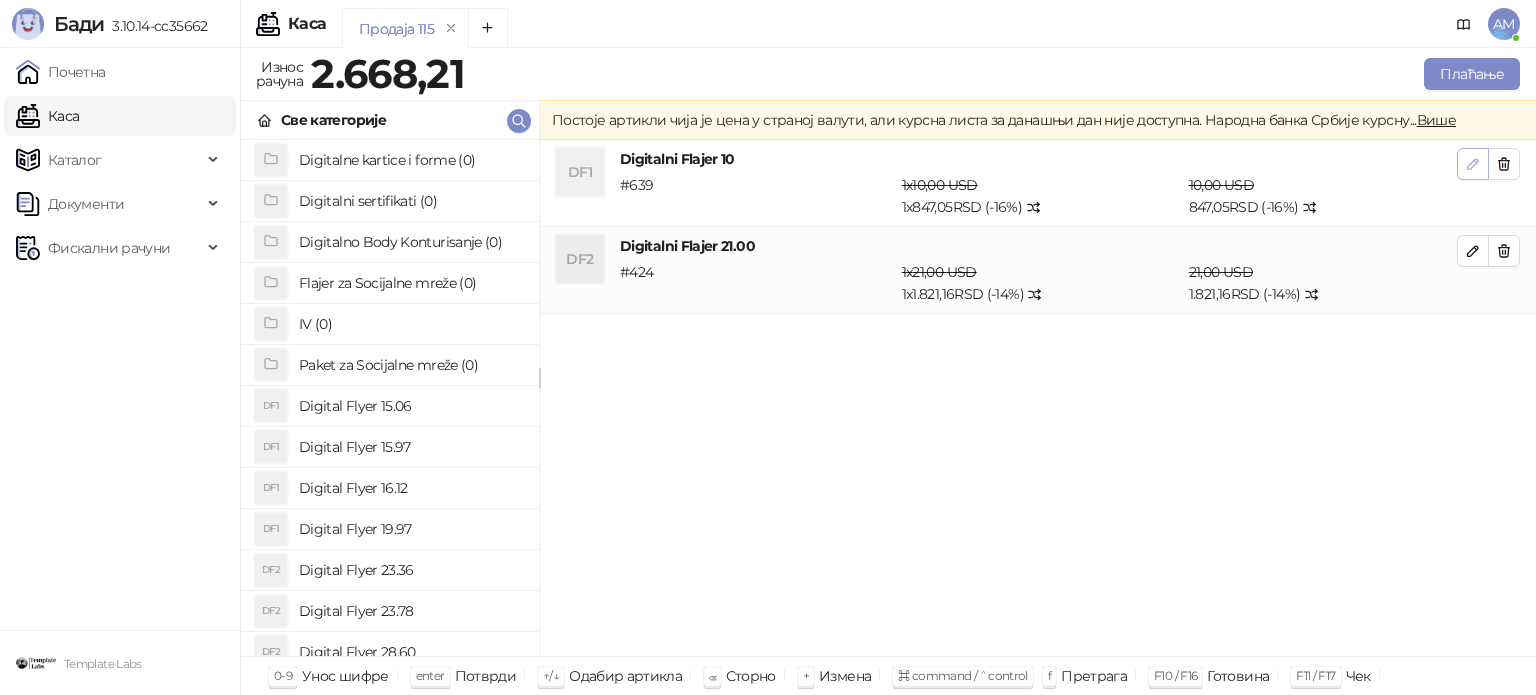 click 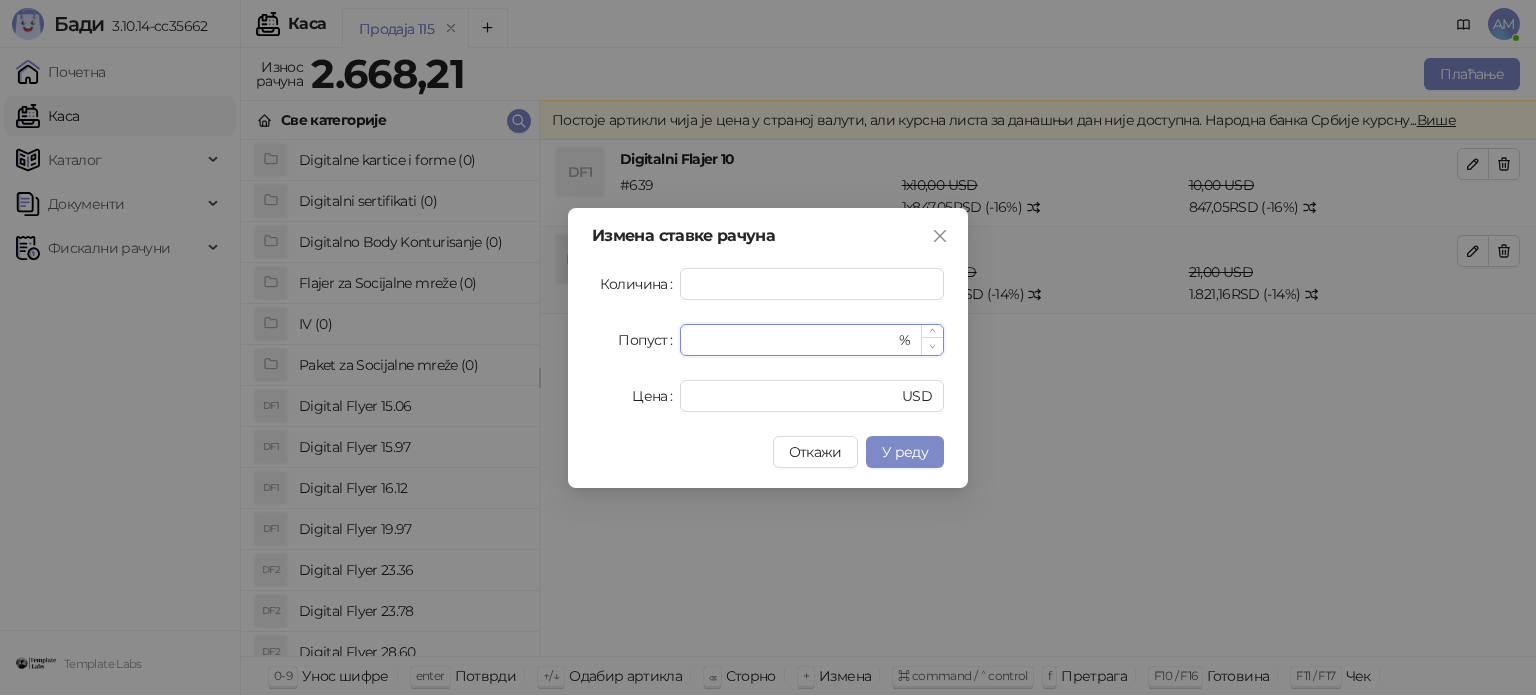 click 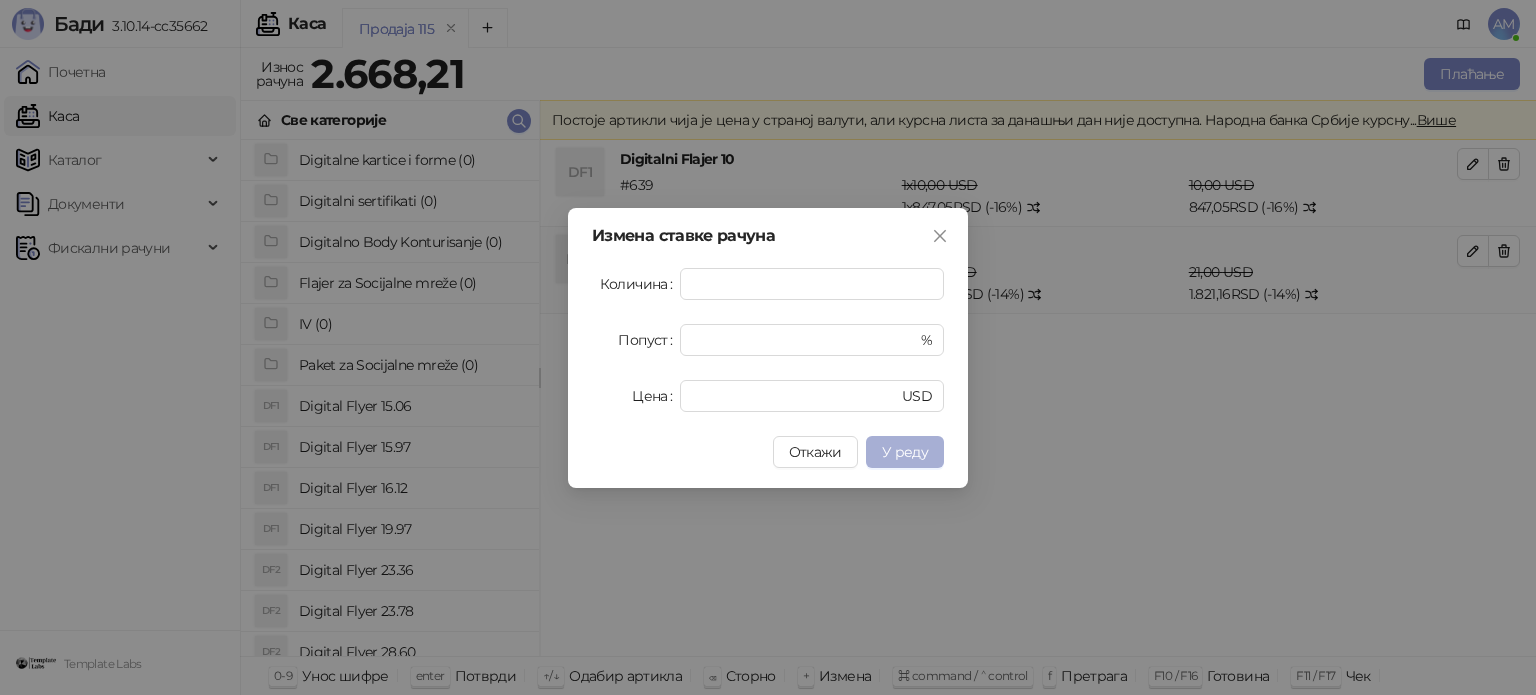 click on "У реду" at bounding box center [905, 452] 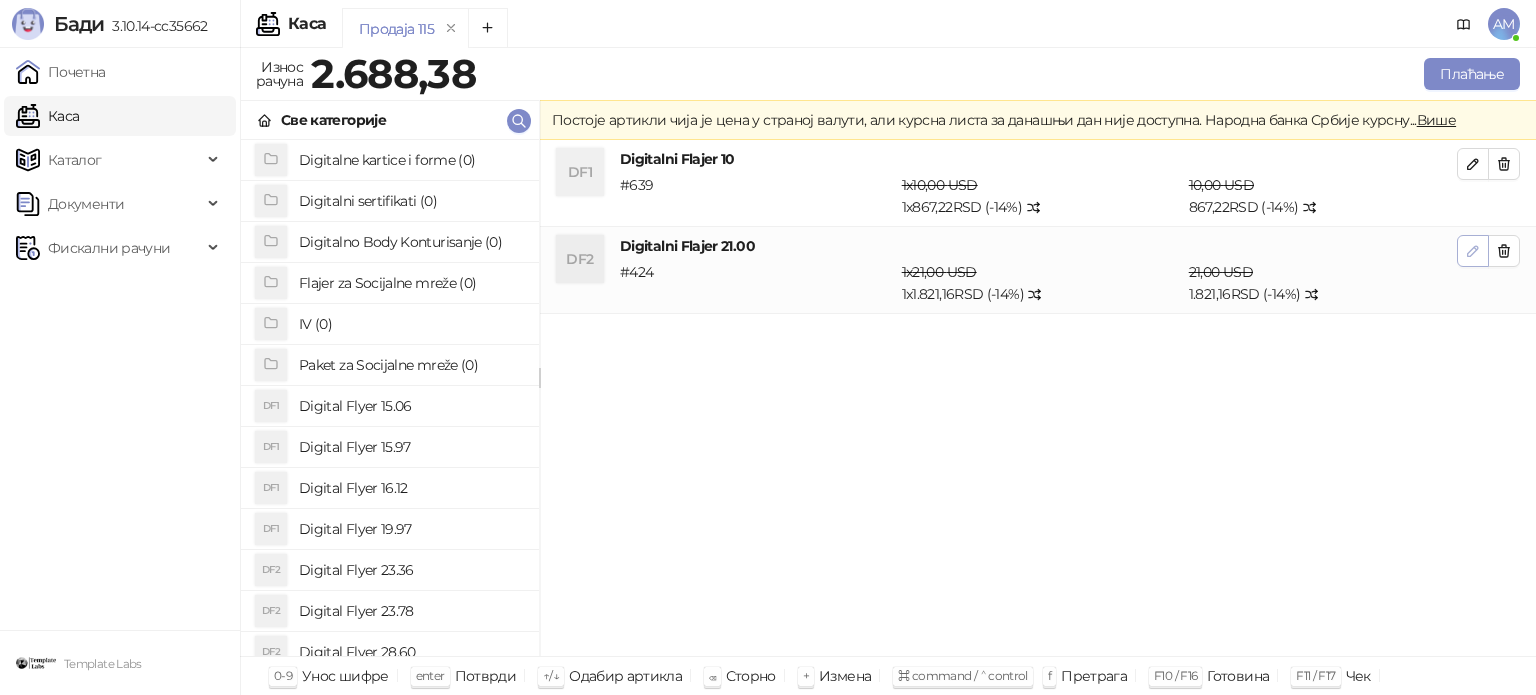 click at bounding box center (1473, 251) 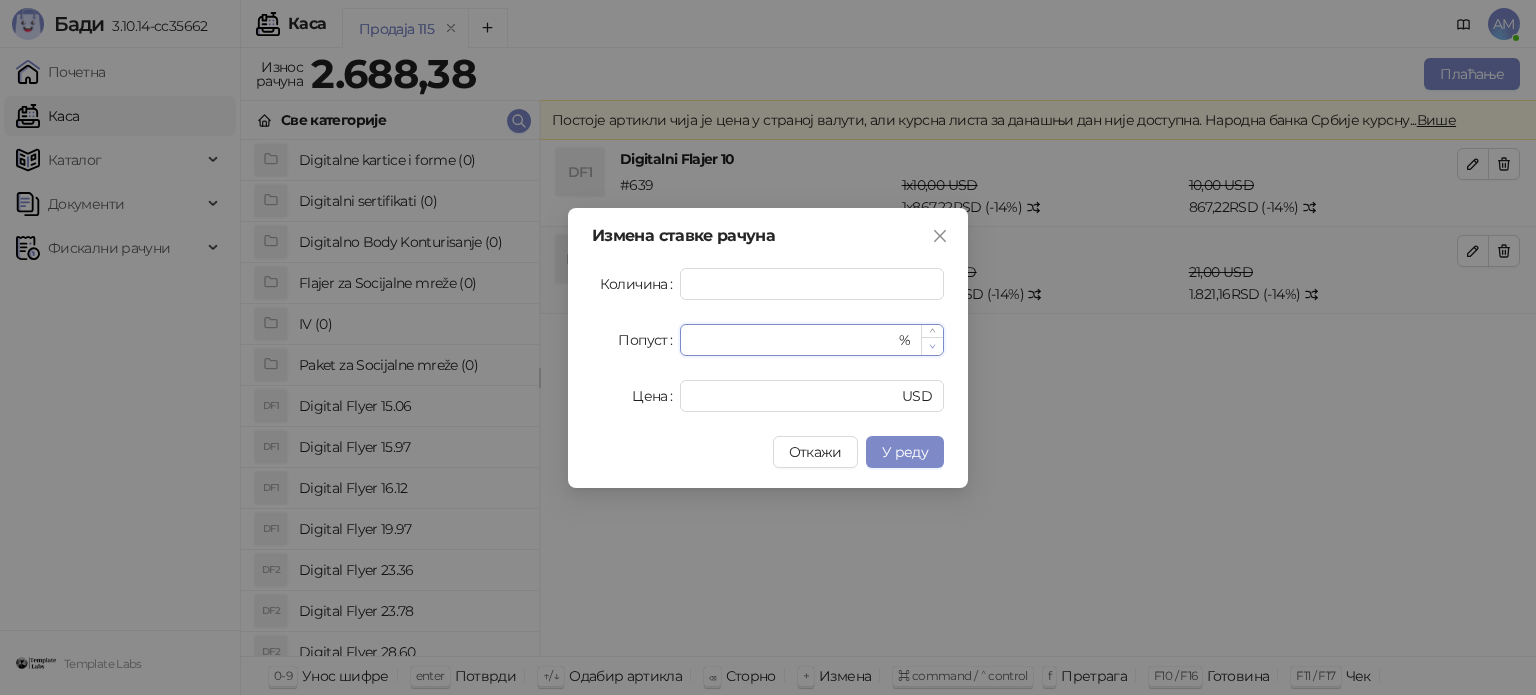click 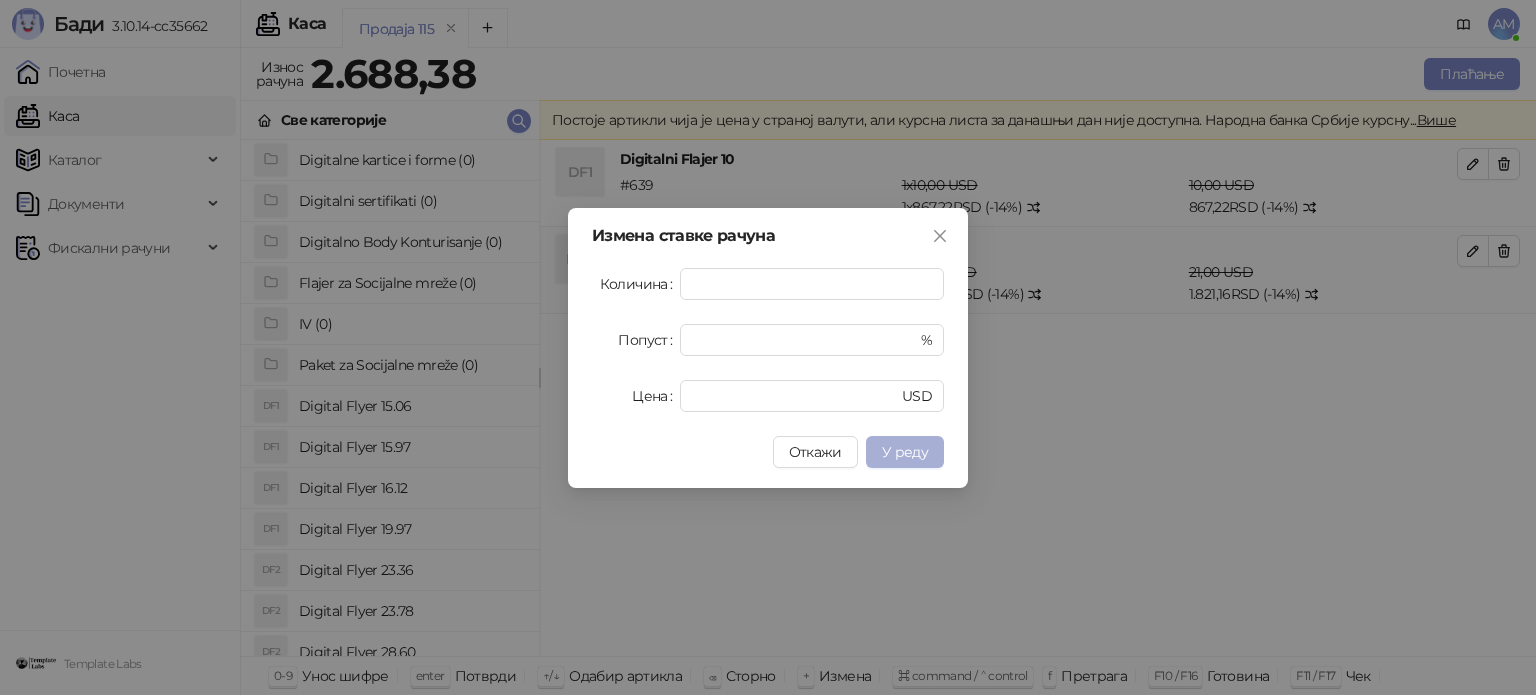 click on "У реду" at bounding box center [905, 452] 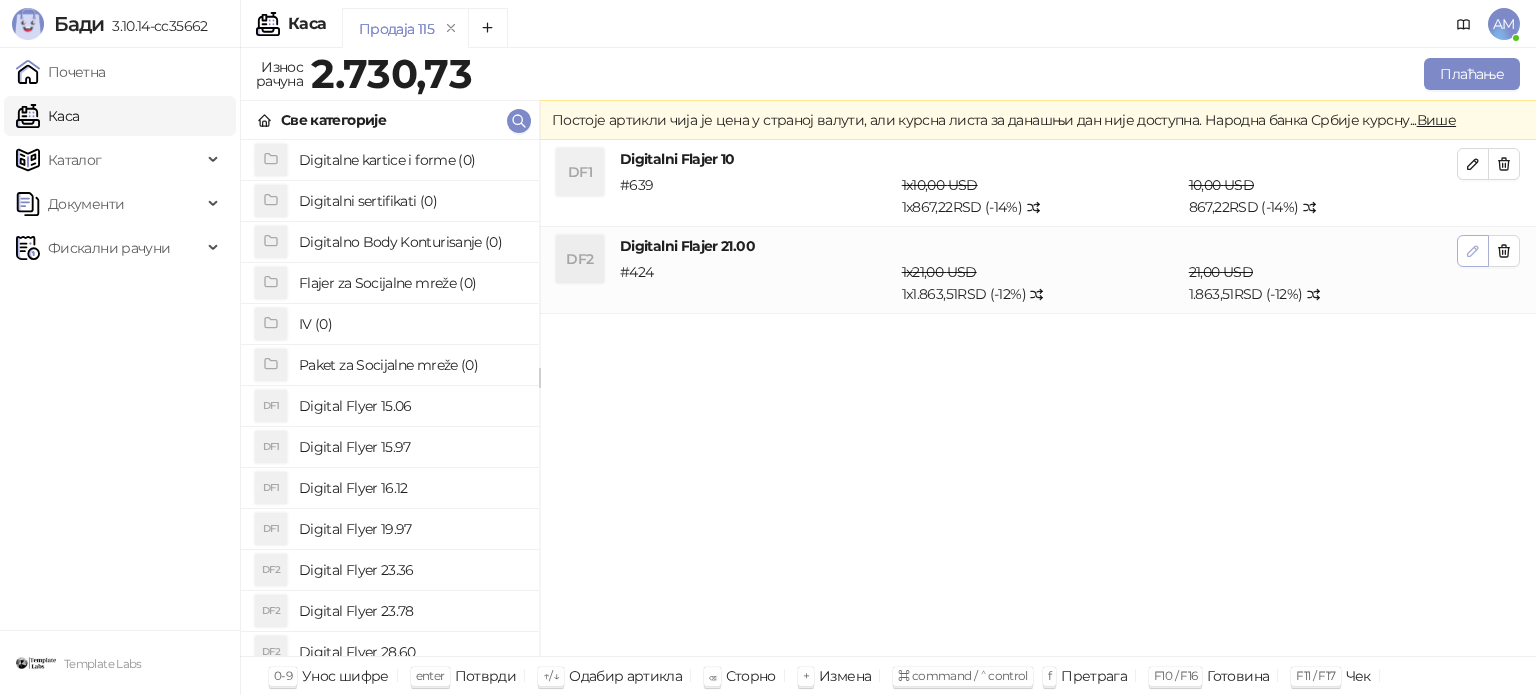 click 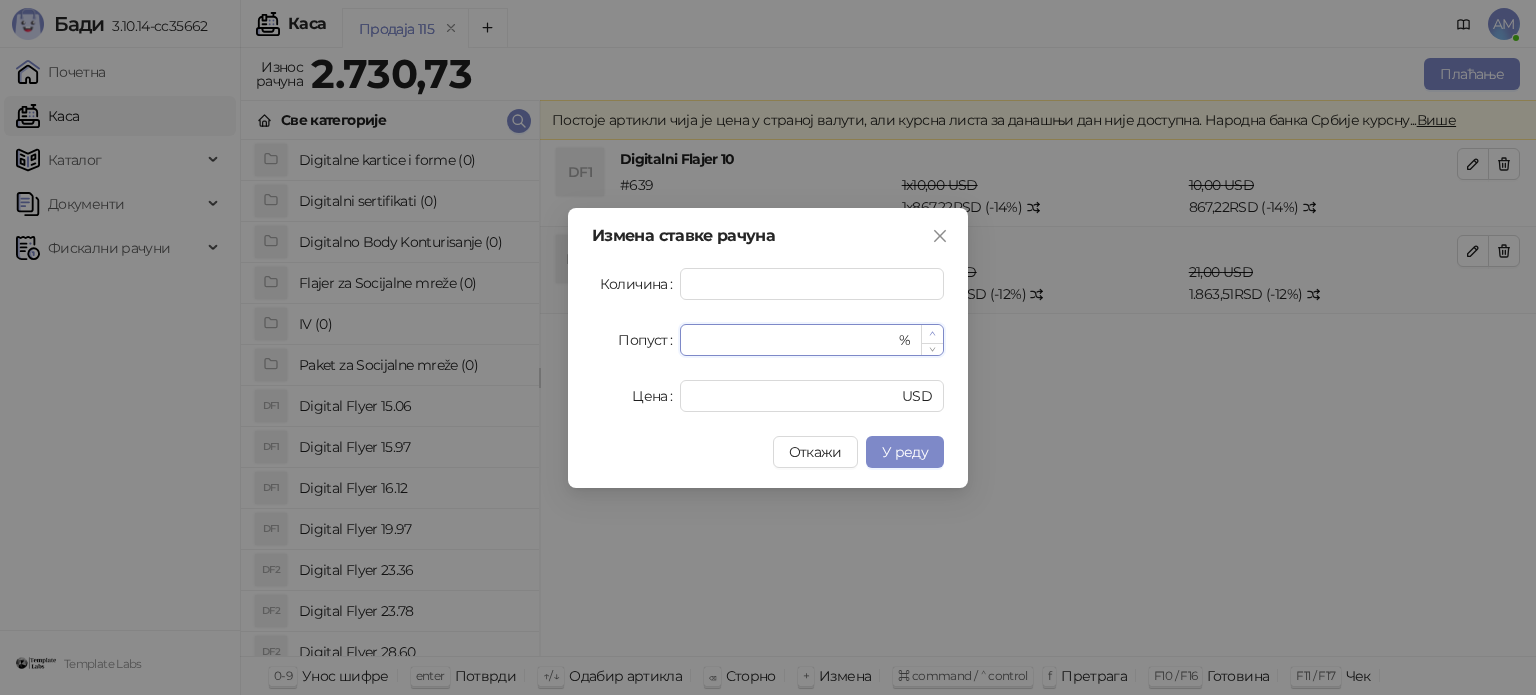 type on "**" 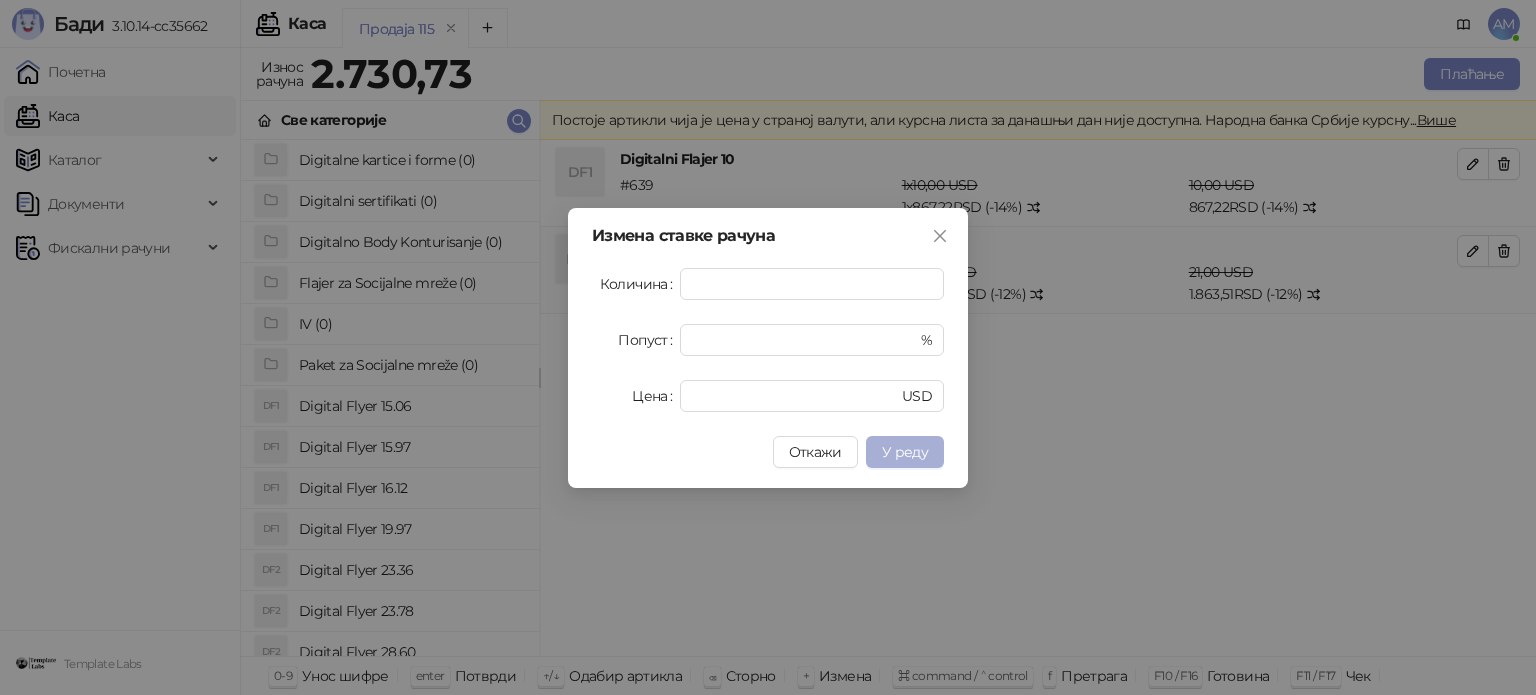 click on "У реду" at bounding box center (905, 452) 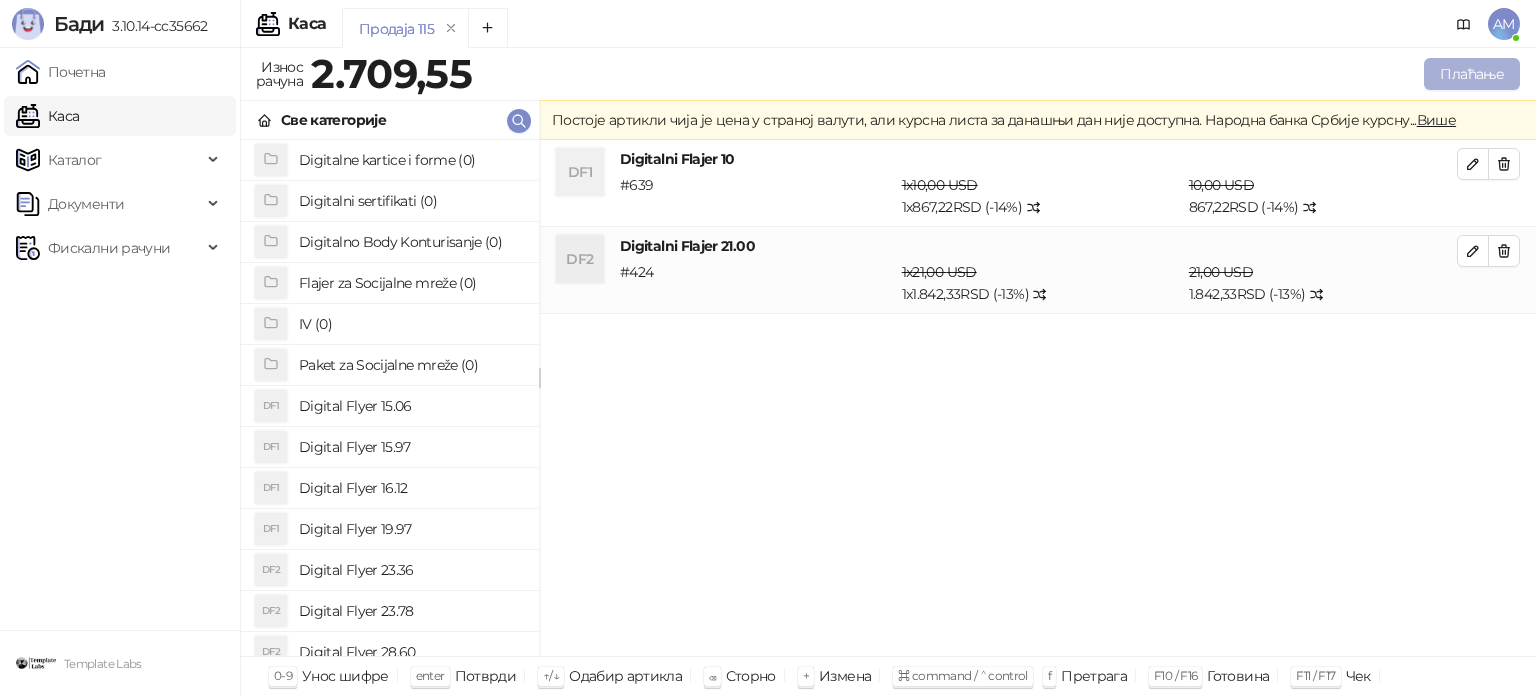 click on "Плаћање" at bounding box center [1472, 74] 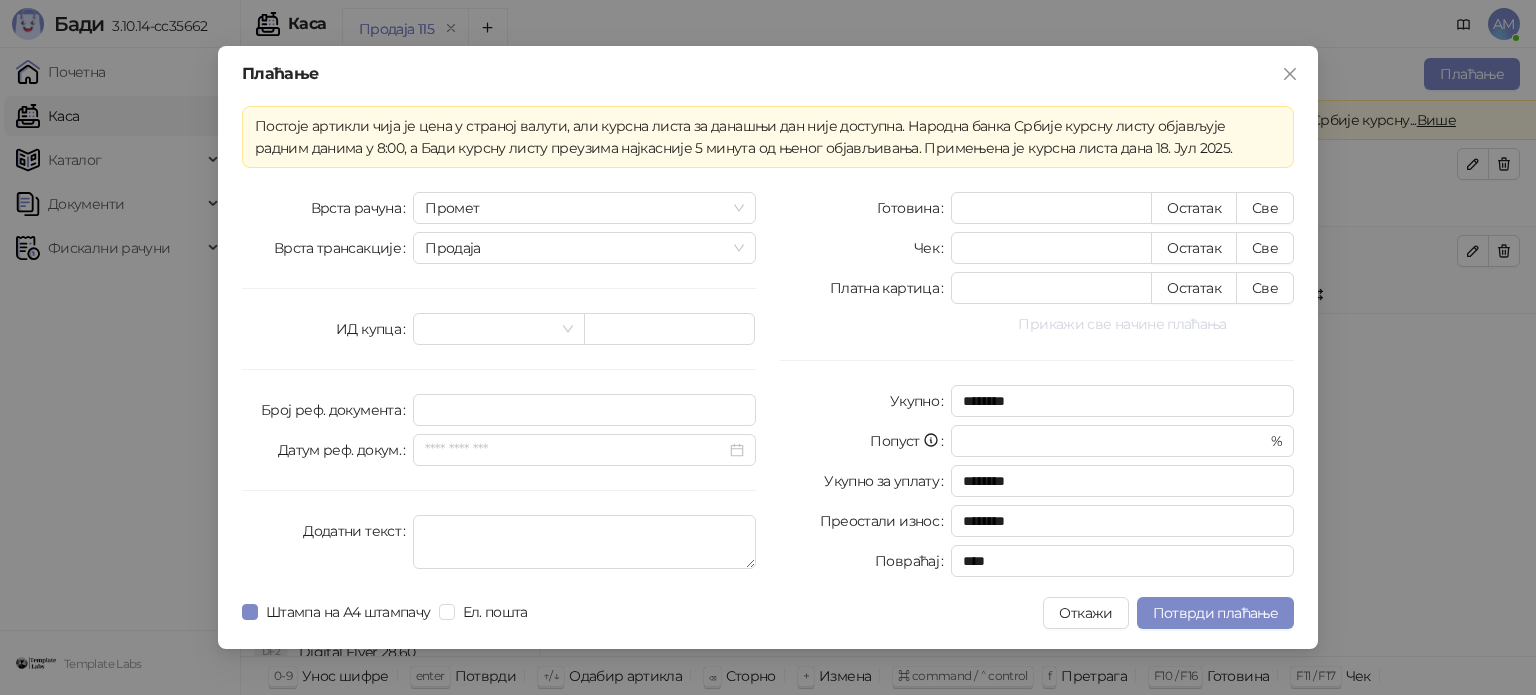 click on "Прикажи све начине плаћања" at bounding box center [1122, 324] 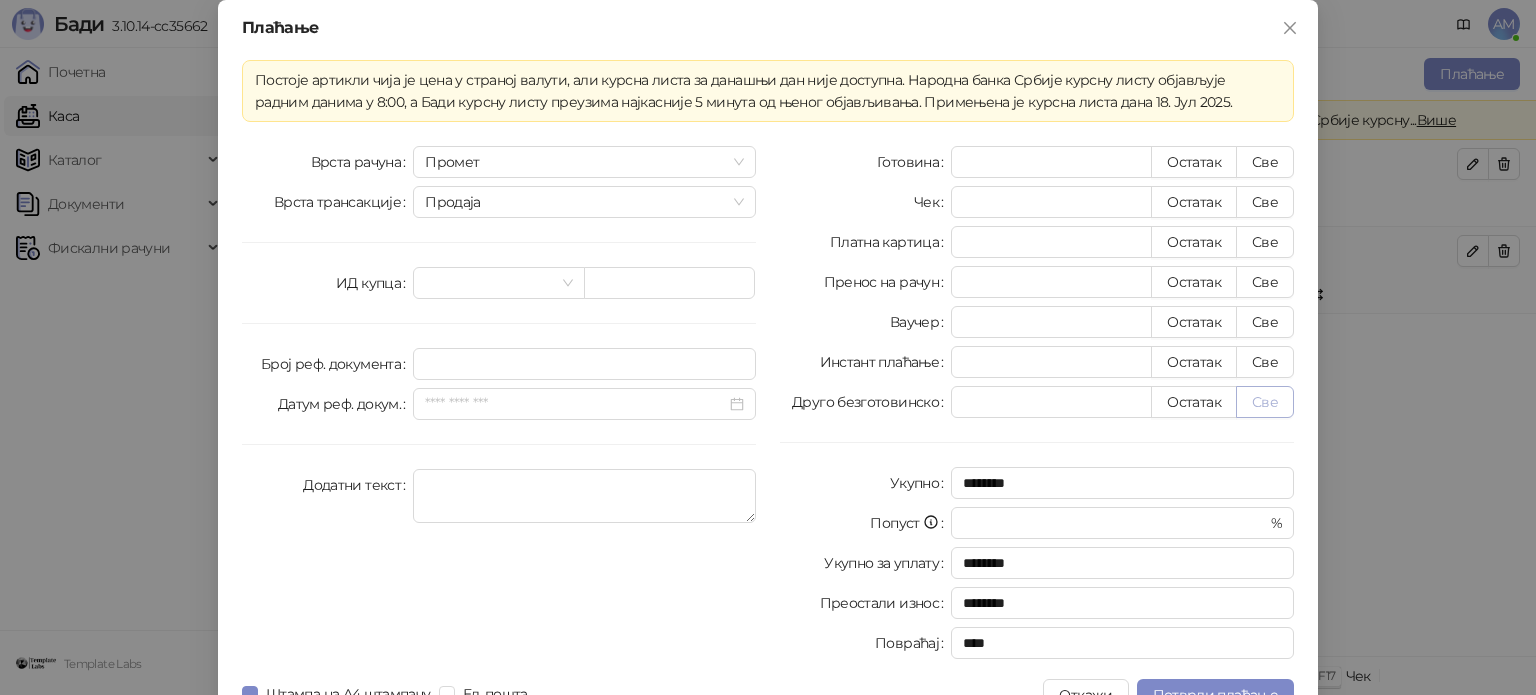 click on "Све" at bounding box center (1265, 402) 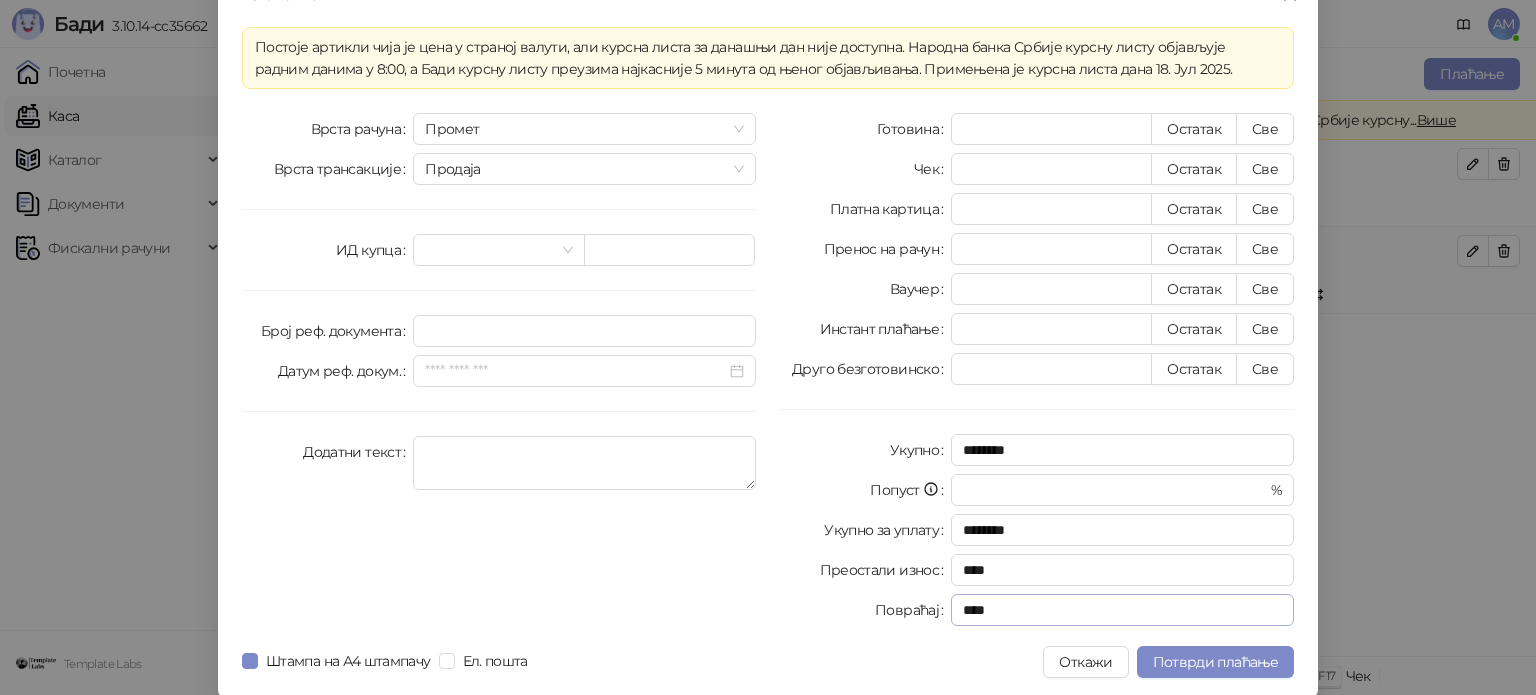 scroll, scrollTop: 35, scrollLeft: 0, axis: vertical 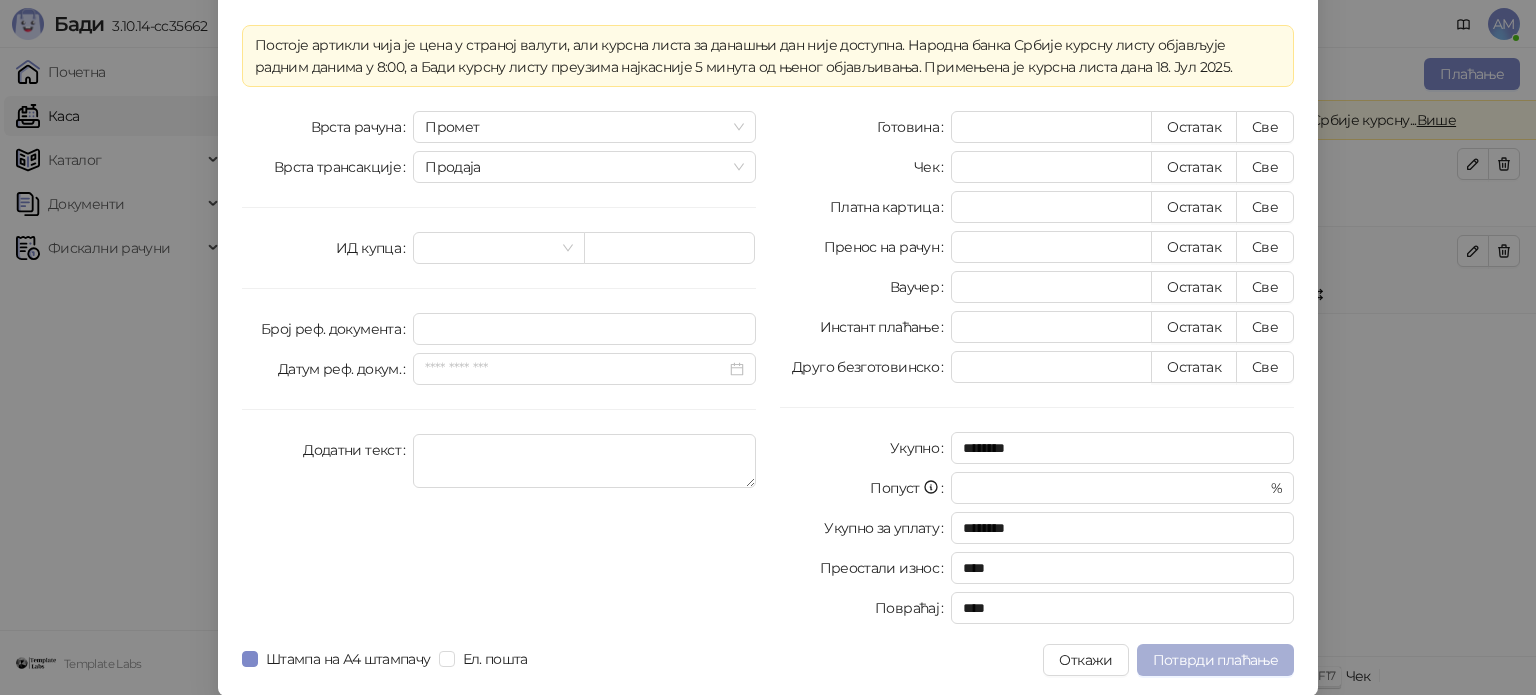 click on "Потврди плаћање" at bounding box center [1215, 660] 